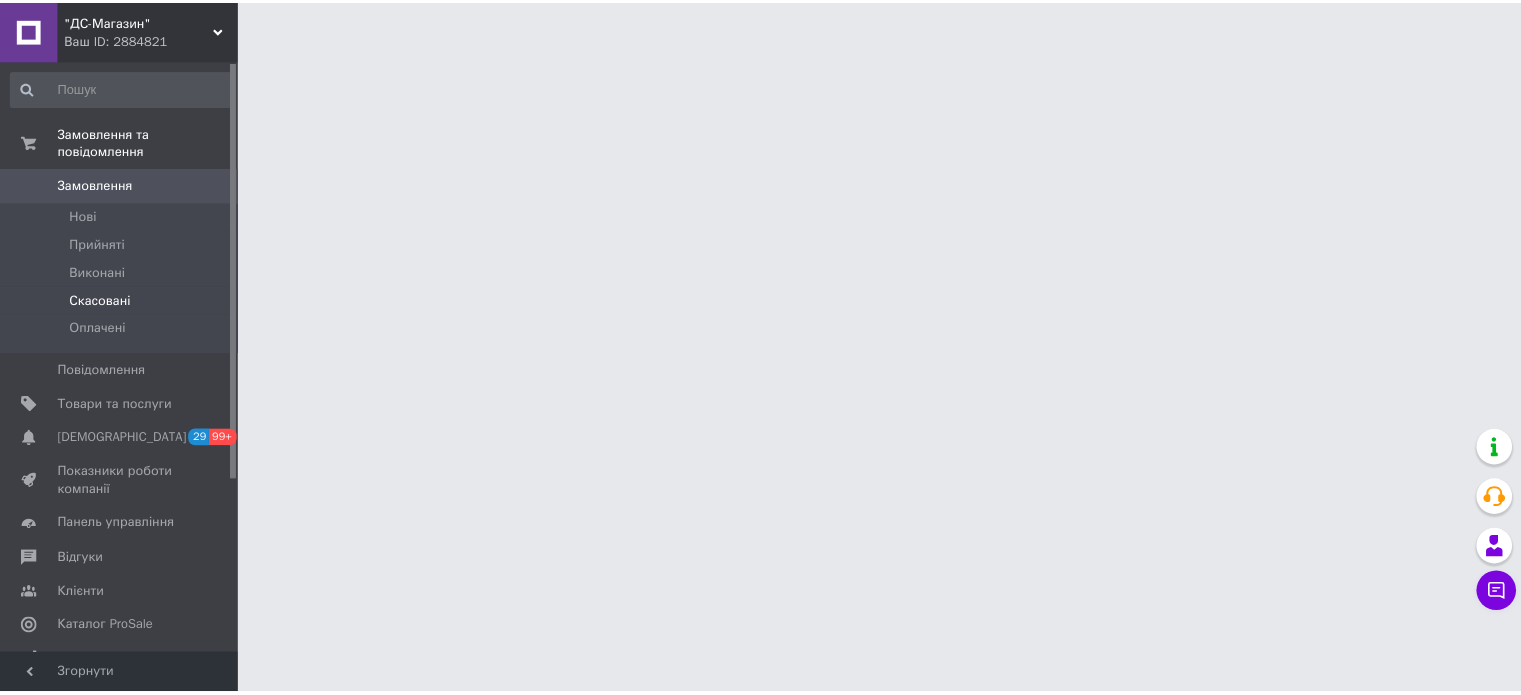 scroll, scrollTop: 0, scrollLeft: 0, axis: both 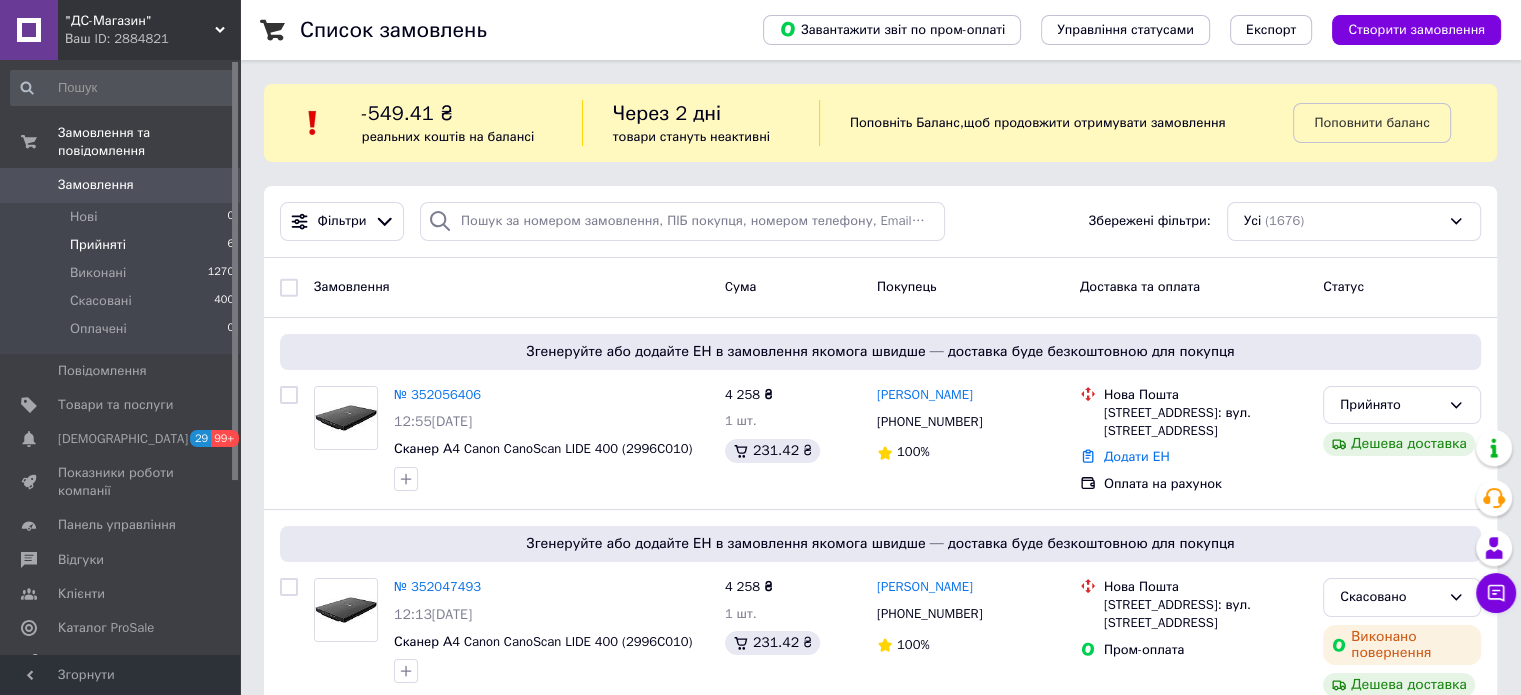 click on "Прийняті" at bounding box center [98, 245] 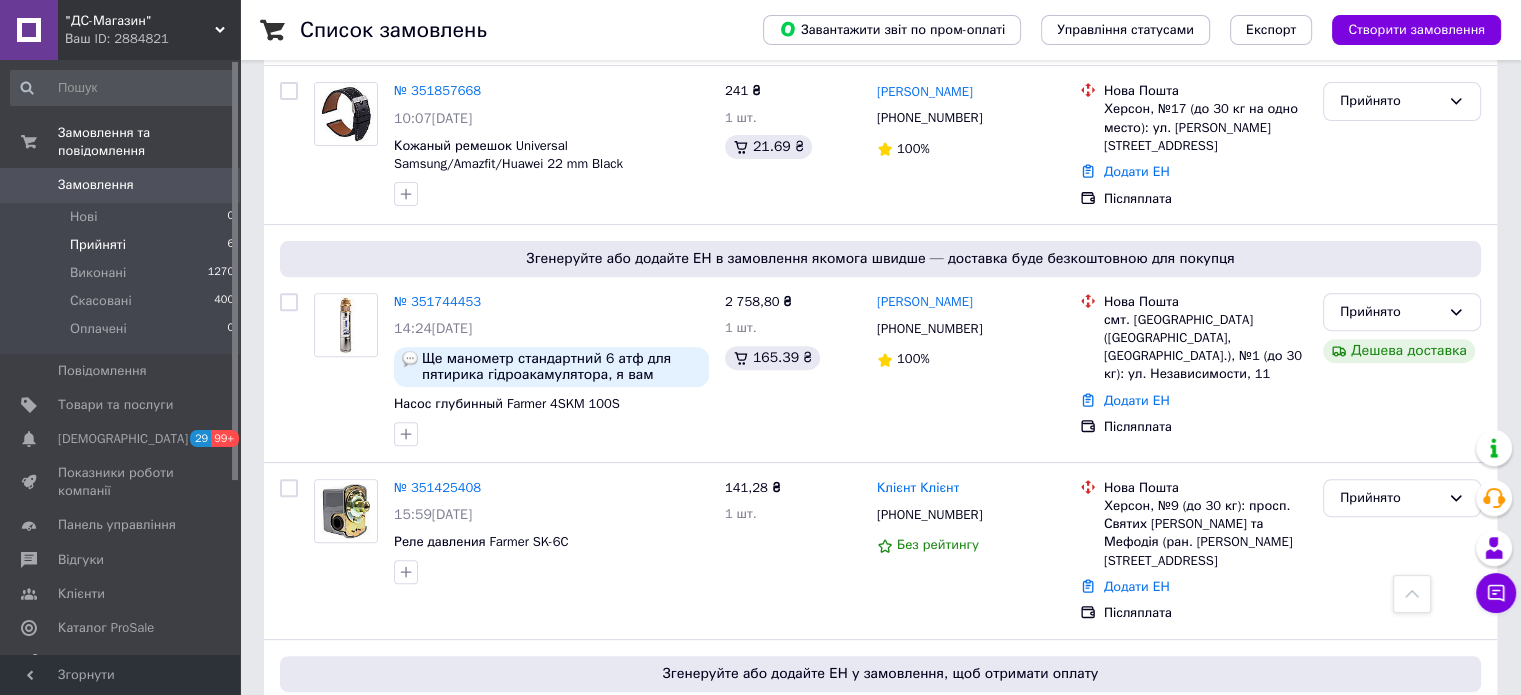 scroll, scrollTop: 808, scrollLeft: 0, axis: vertical 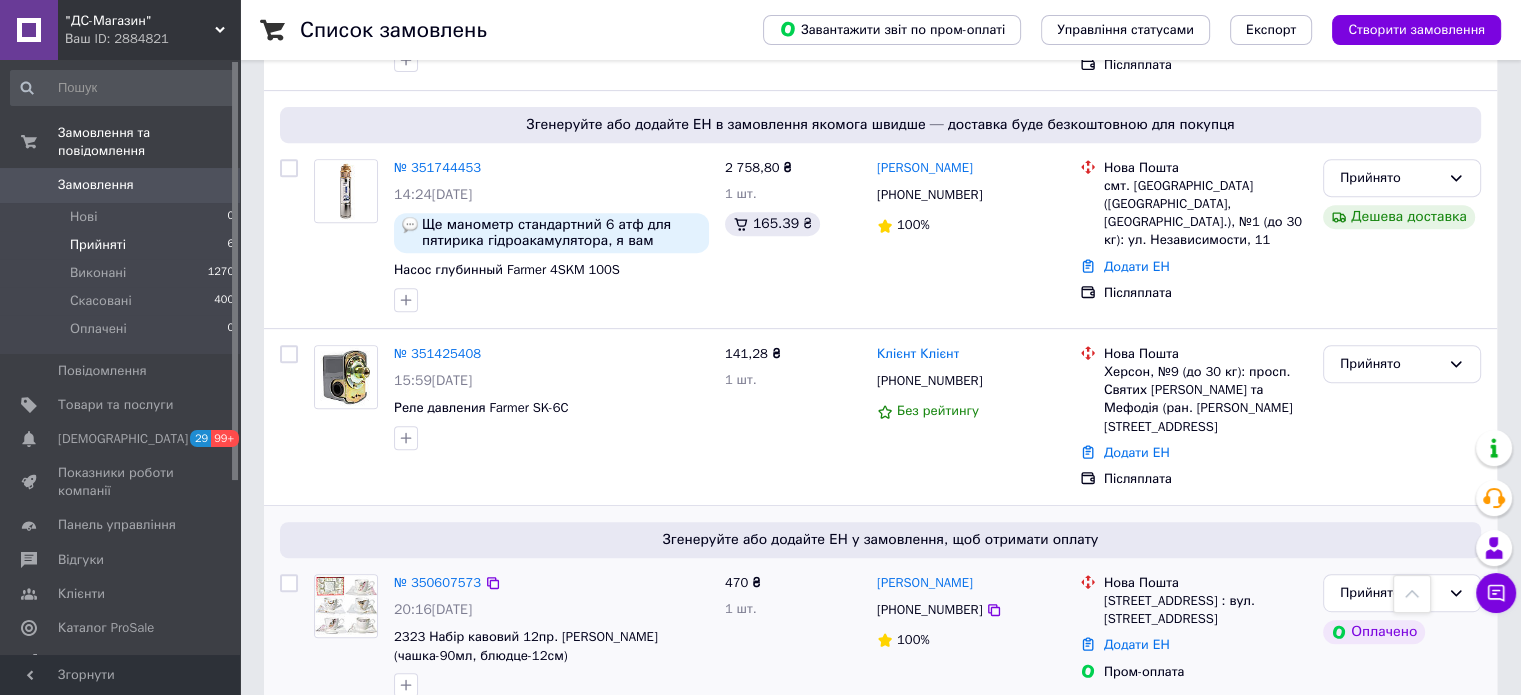click at bounding box center [346, 606] 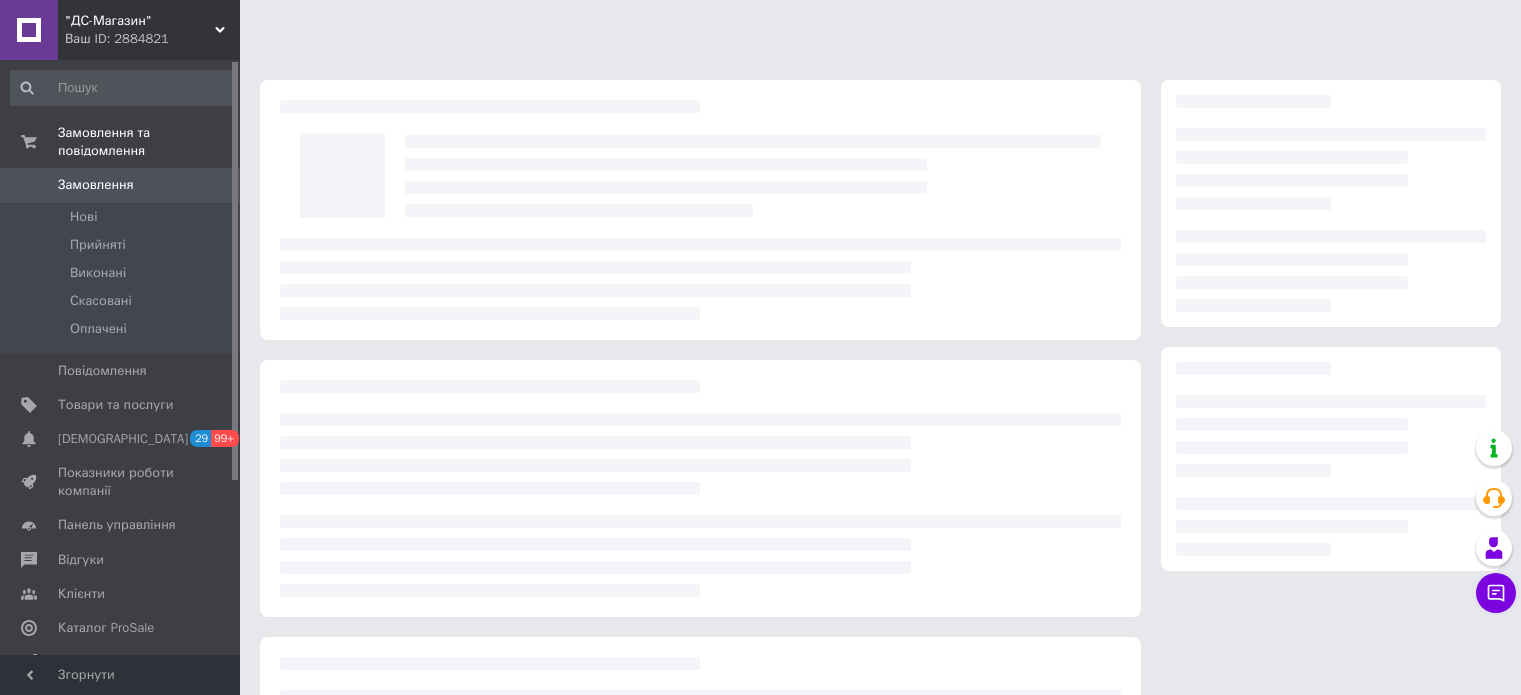 scroll, scrollTop: 0, scrollLeft: 0, axis: both 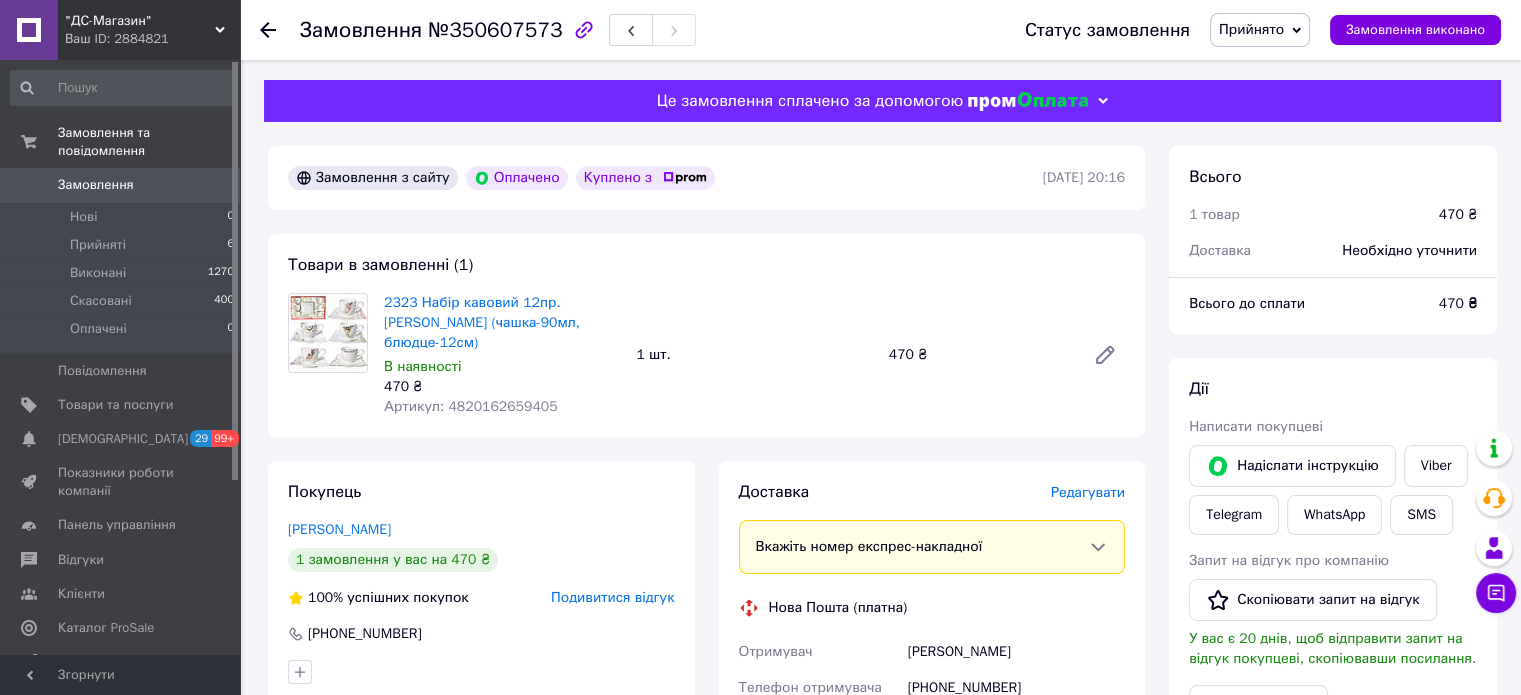 click at bounding box center (328, 333) 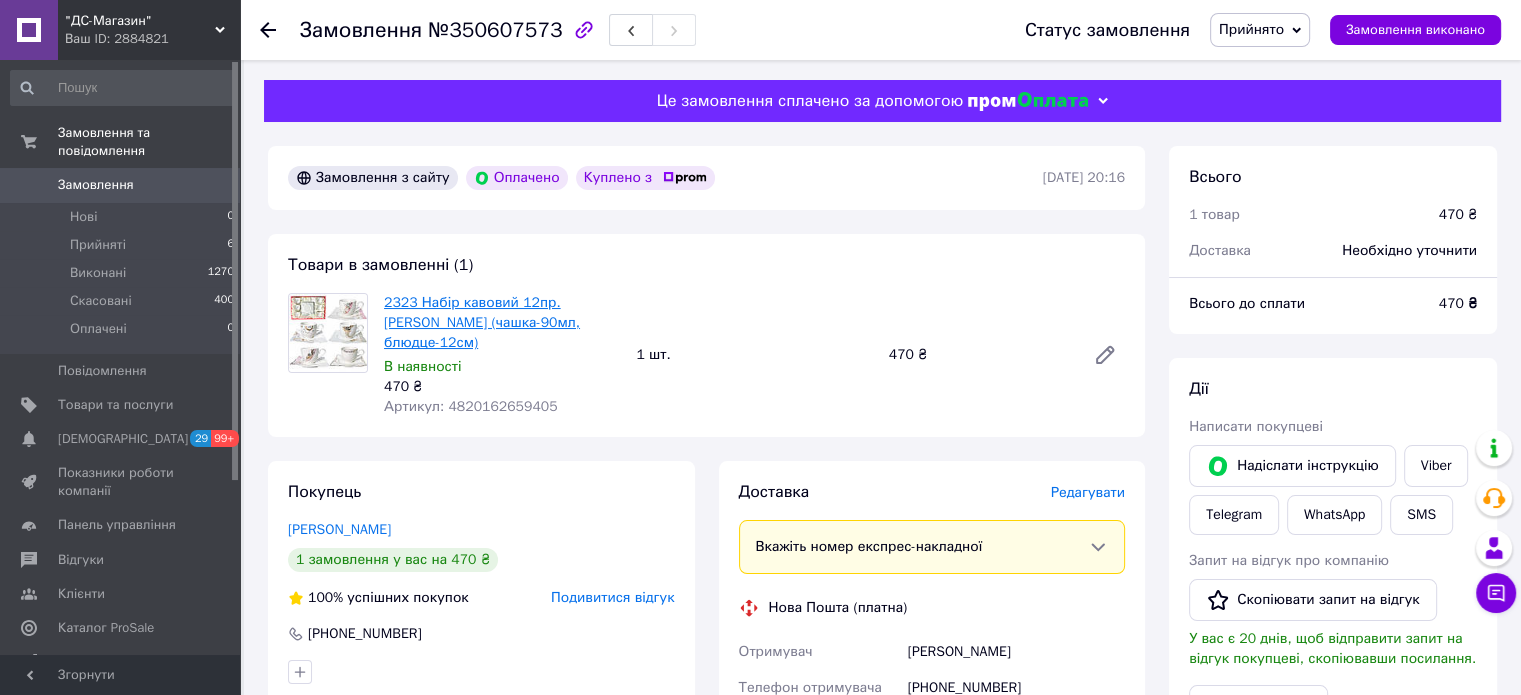 click on "2323 Набір кавовий 12пр. [PERSON_NAME] (чашка-90мл, блюдце-12см)" at bounding box center [482, 322] 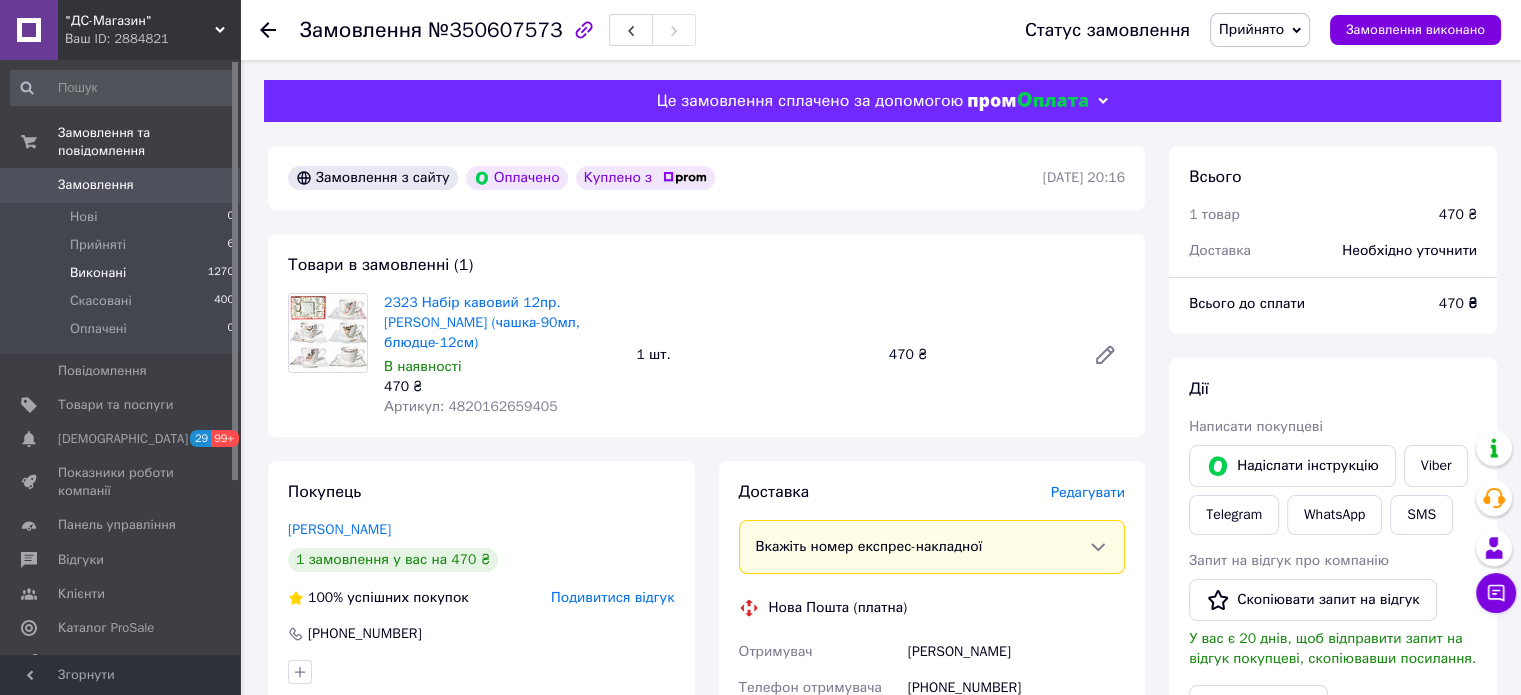 click on "Виконані" at bounding box center [98, 273] 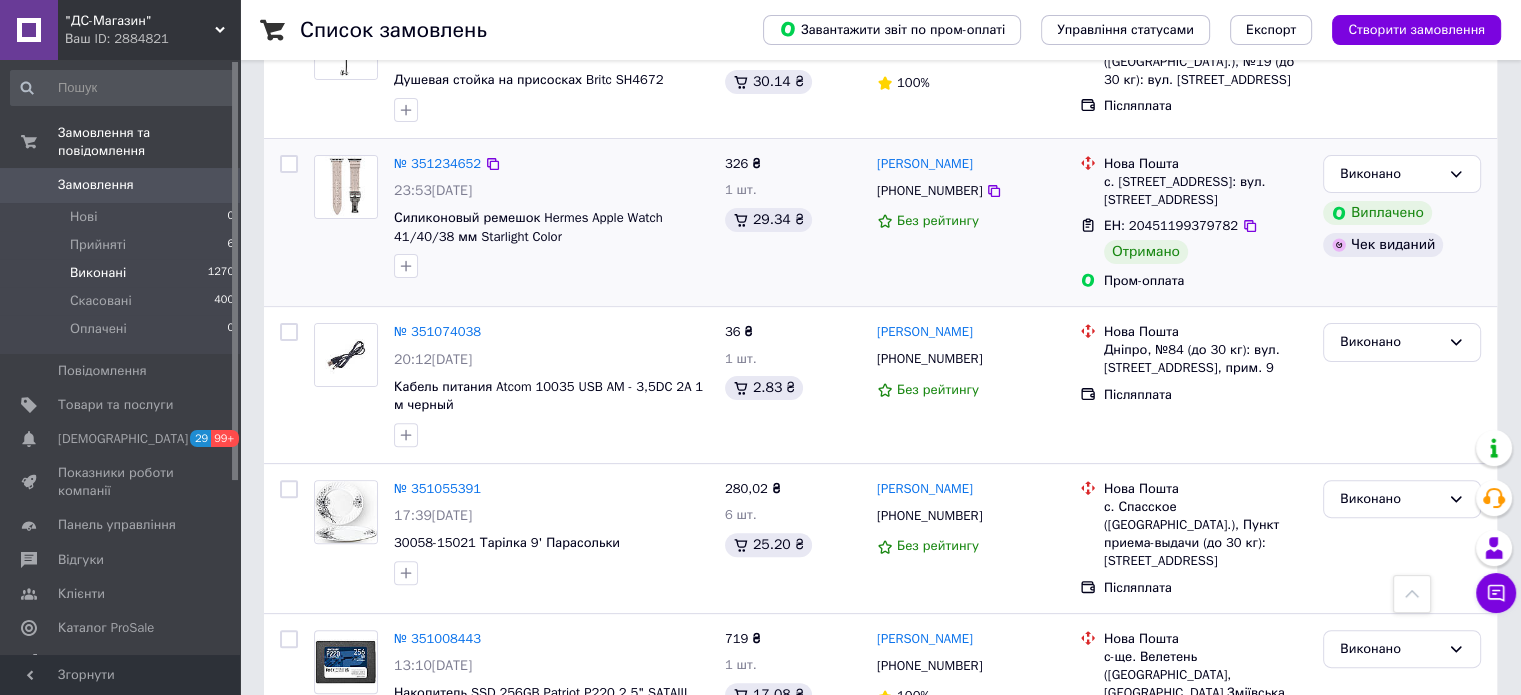 scroll, scrollTop: 500, scrollLeft: 0, axis: vertical 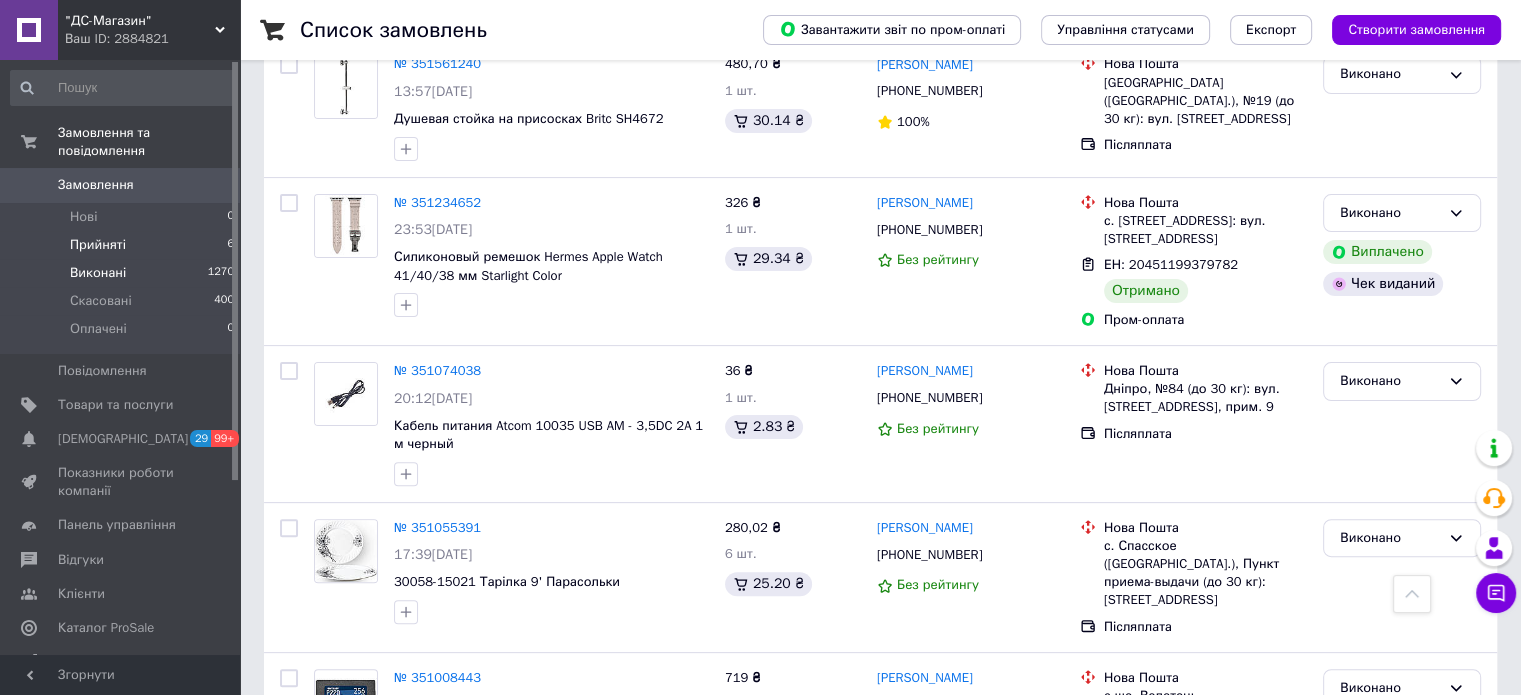click on "Прийняті" at bounding box center (98, 245) 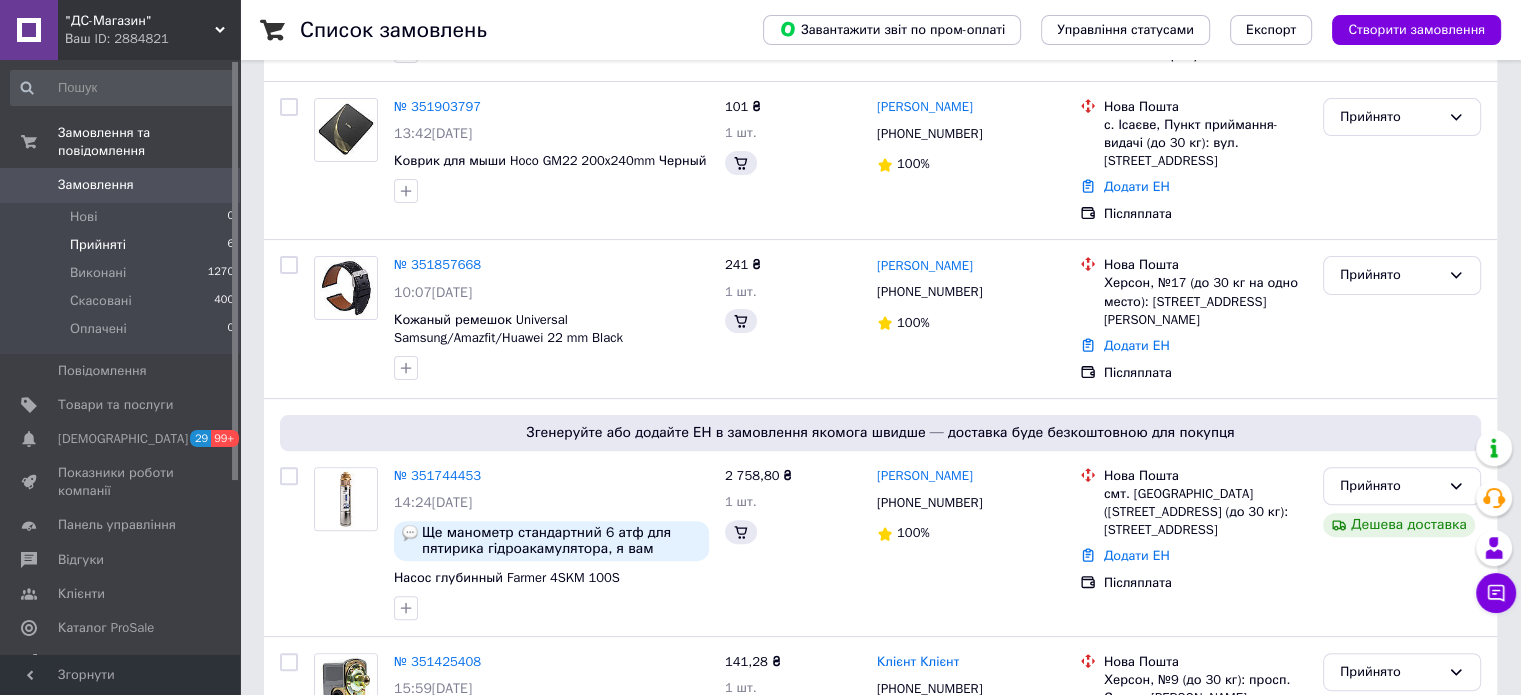 scroll, scrollTop: 0, scrollLeft: 0, axis: both 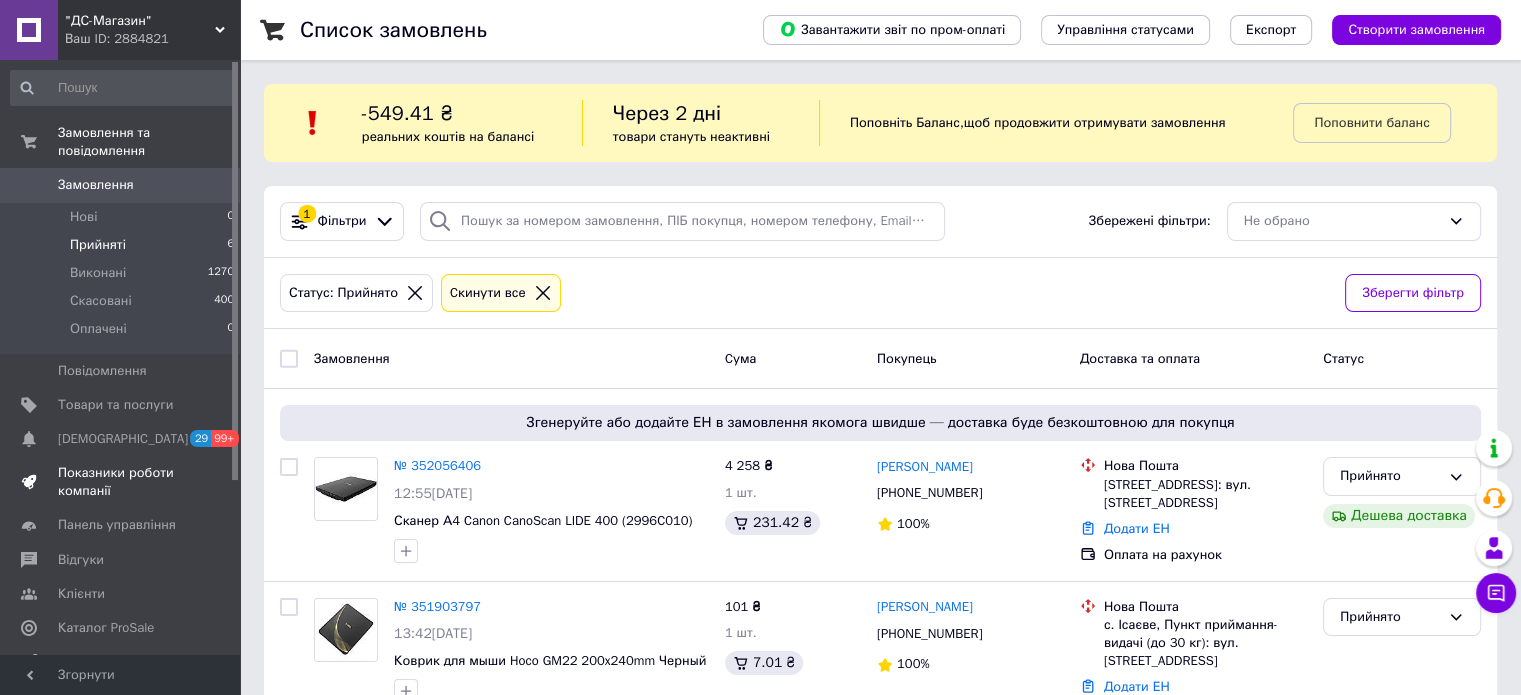 click on "Показники роботи компанії" at bounding box center (121, 482) 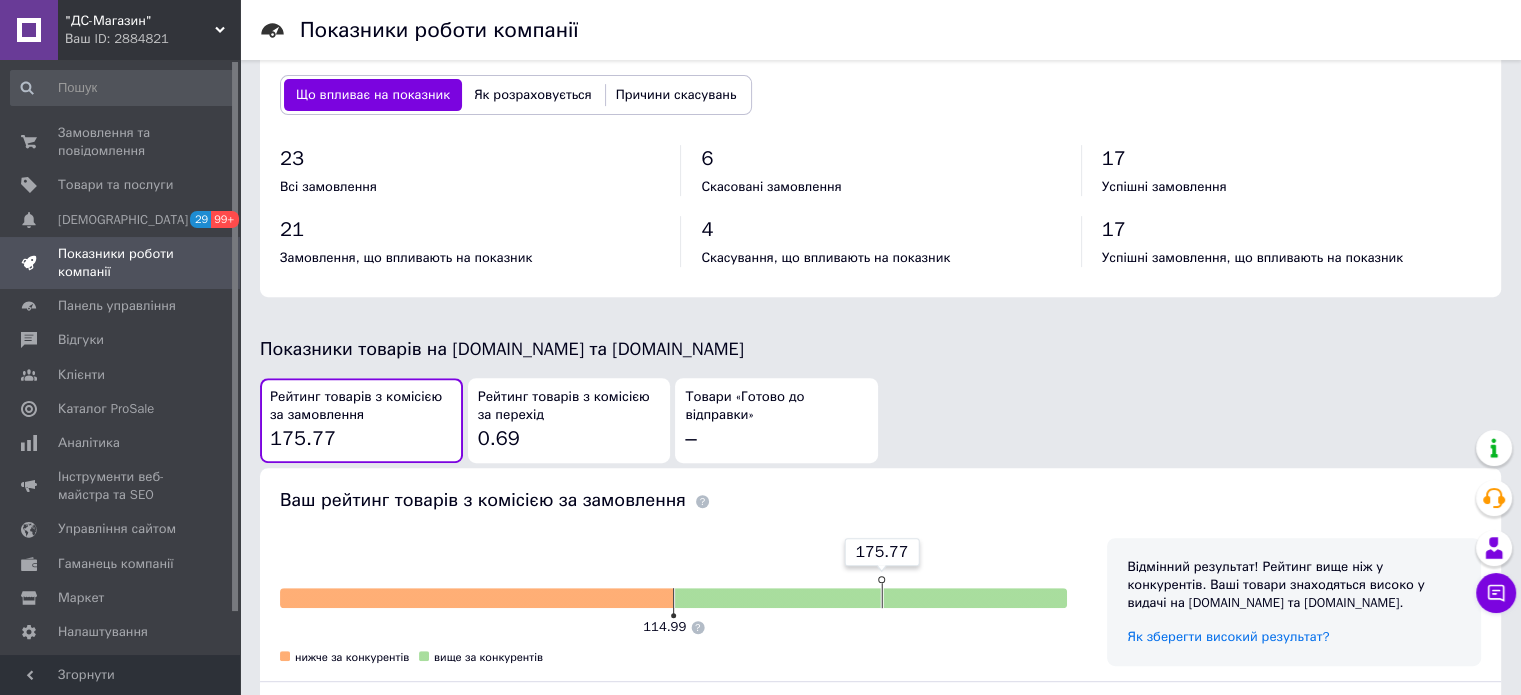 scroll, scrollTop: 773, scrollLeft: 0, axis: vertical 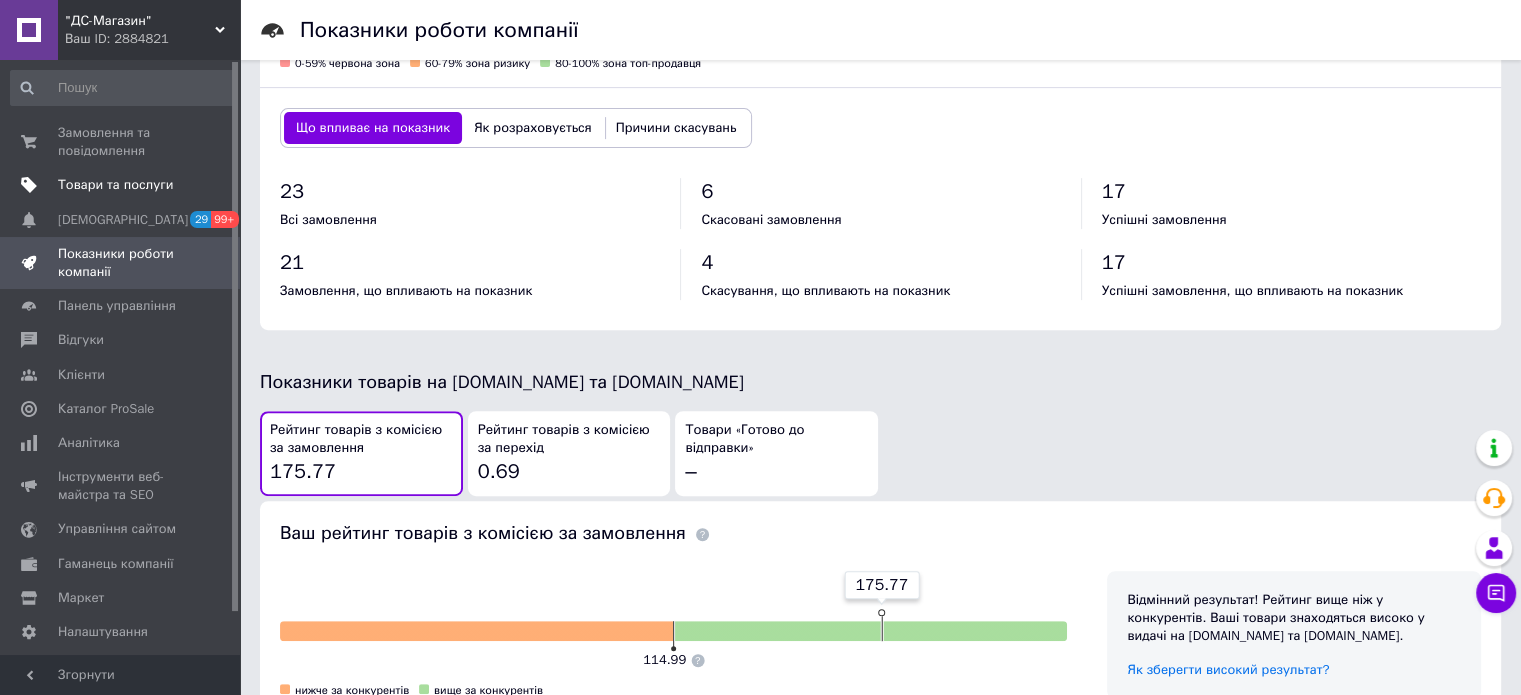 click on "Товари та послуги" at bounding box center [115, 185] 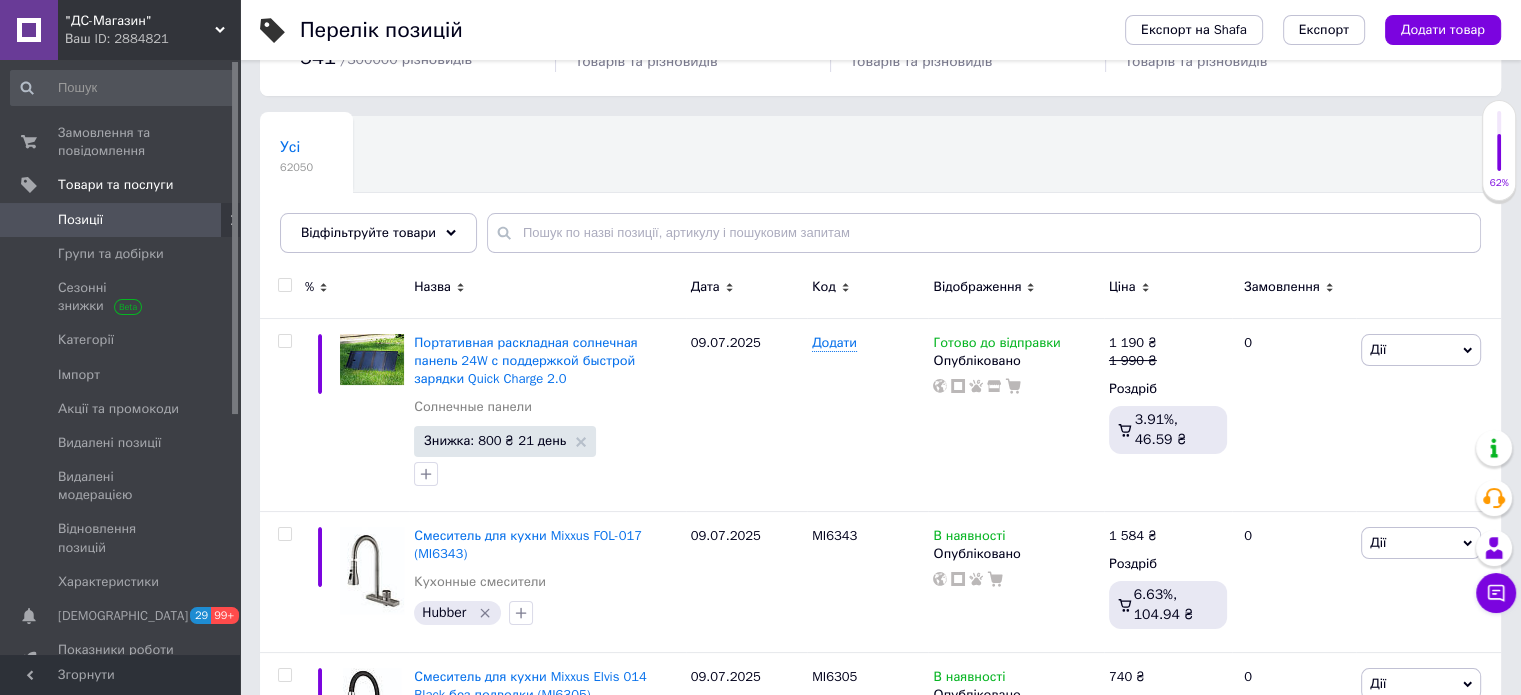 scroll, scrollTop: 200, scrollLeft: 0, axis: vertical 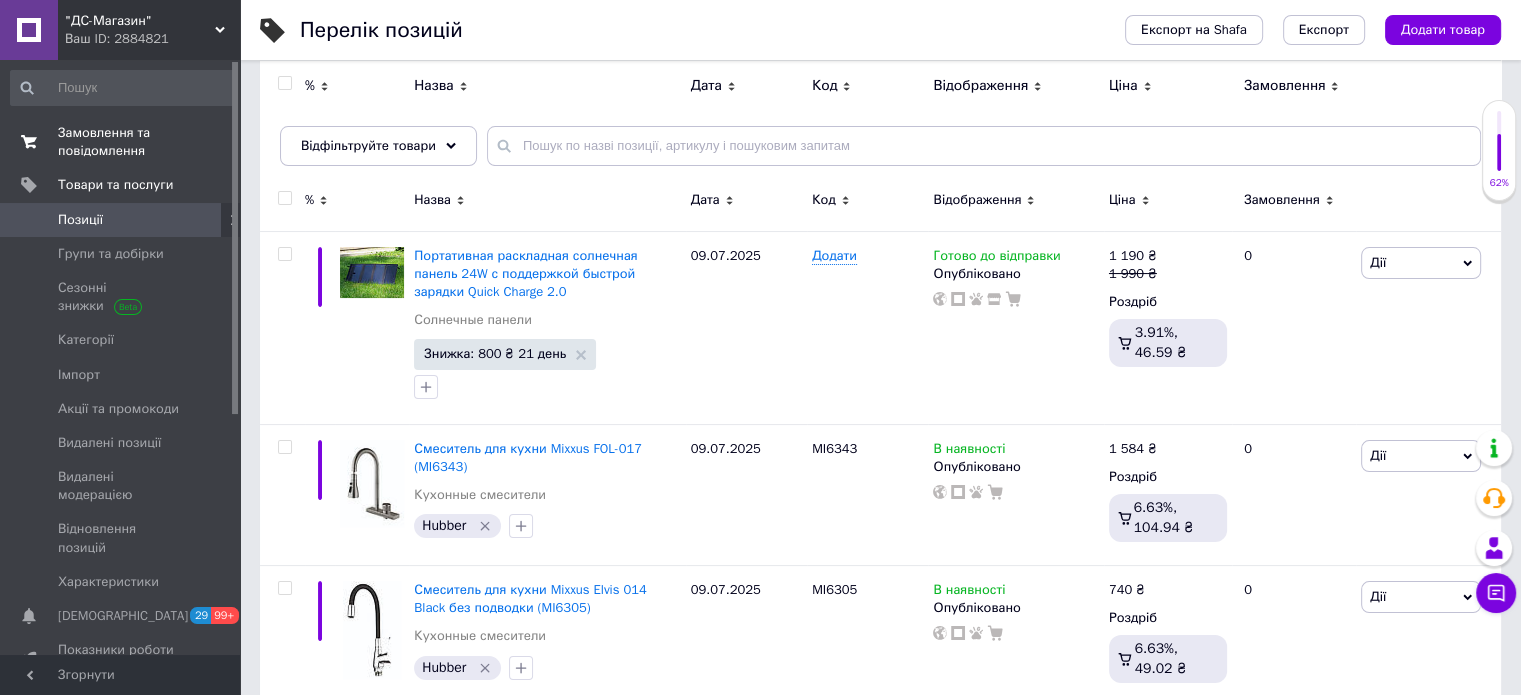 click on "Замовлення та повідомлення" at bounding box center (121, 142) 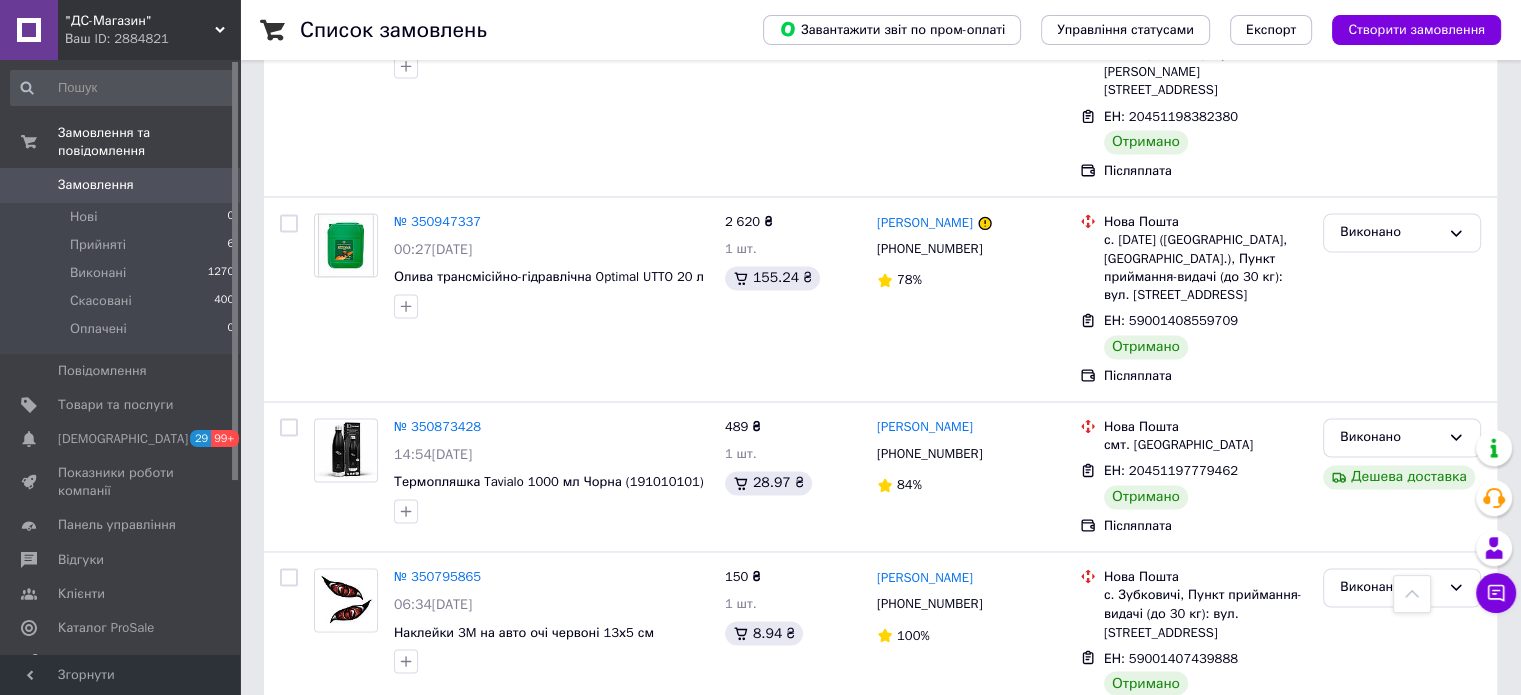 scroll, scrollTop: 3192, scrollLeft: 0, axis: vertical 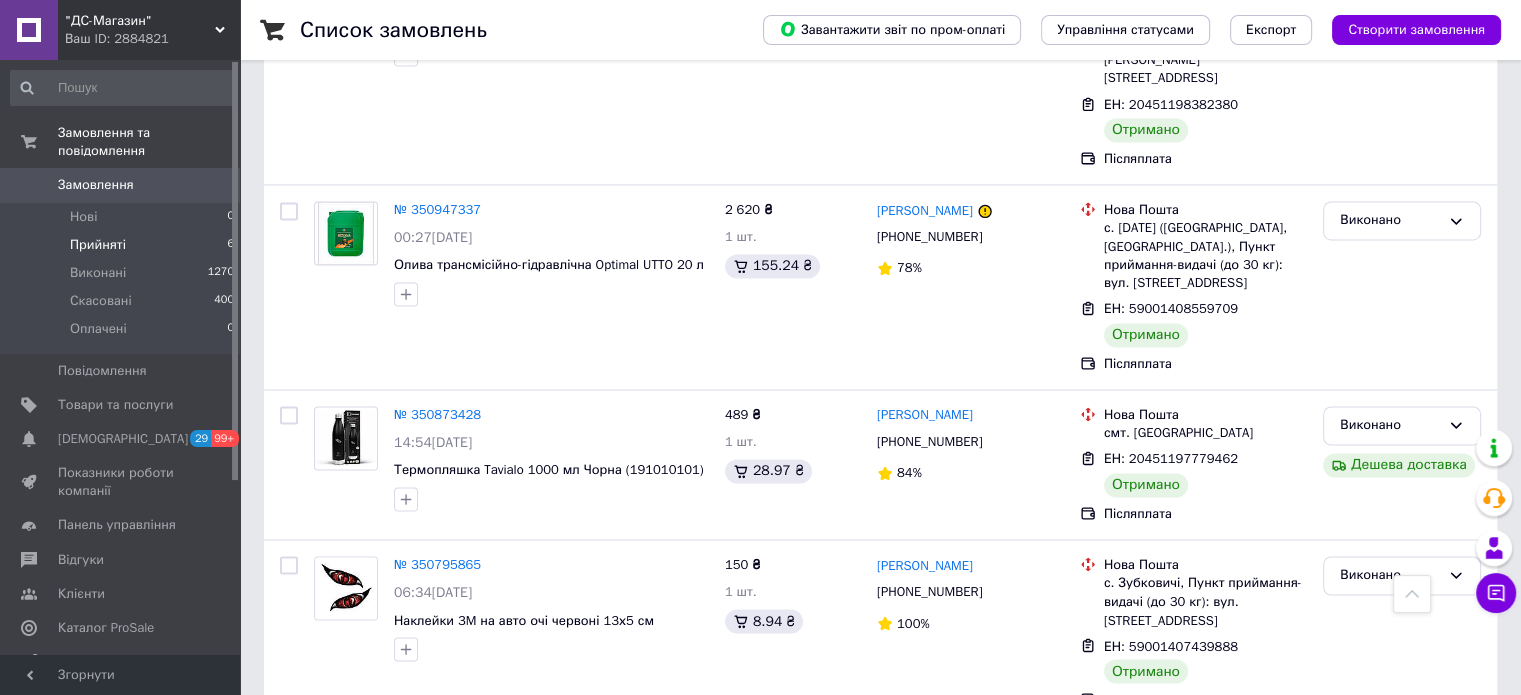 click on "Прийняті" at bounding box center [98, 245] 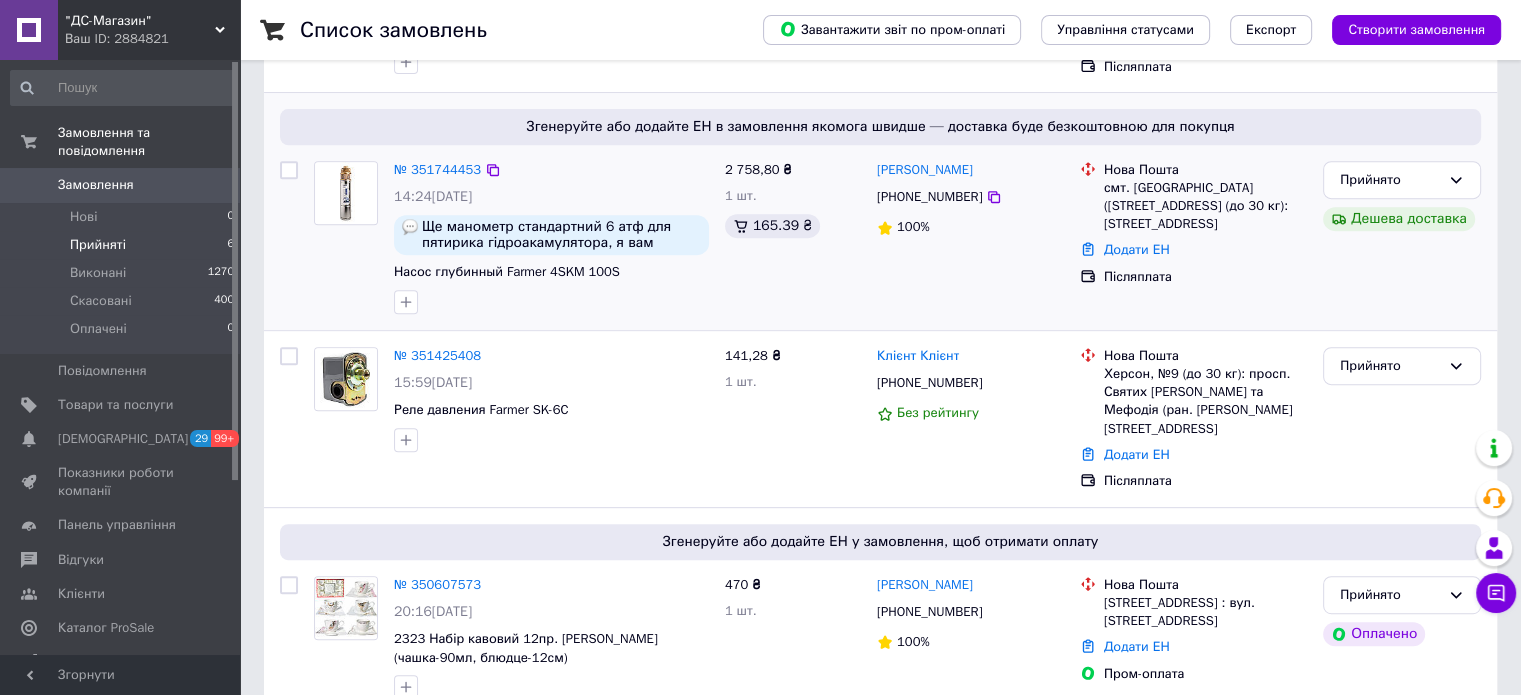 scroll, scrollTop: 808, scrollLeft: 0, axis: vertical 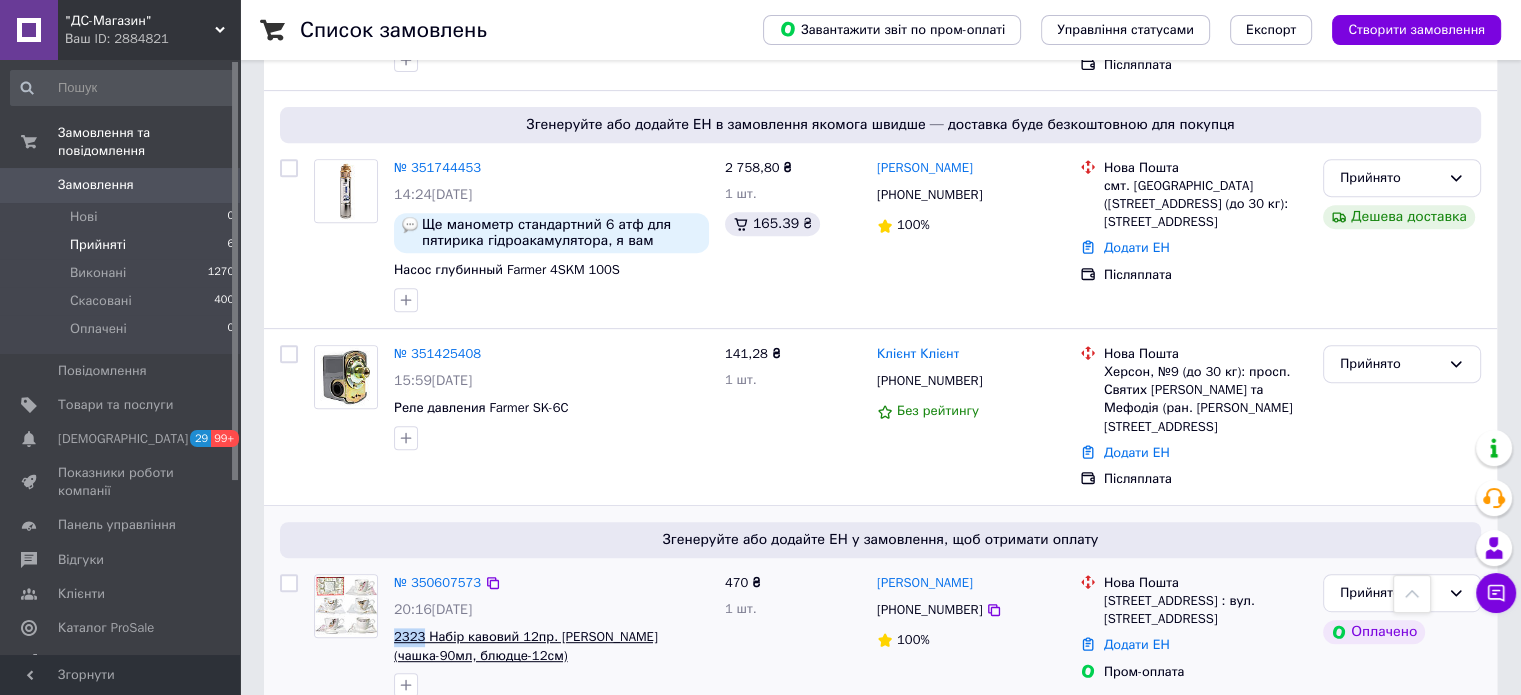 drag, startPoint x: 387, startPoint y: 594, endPoint x: 419, endPoint y: 598, distance: 32.24903 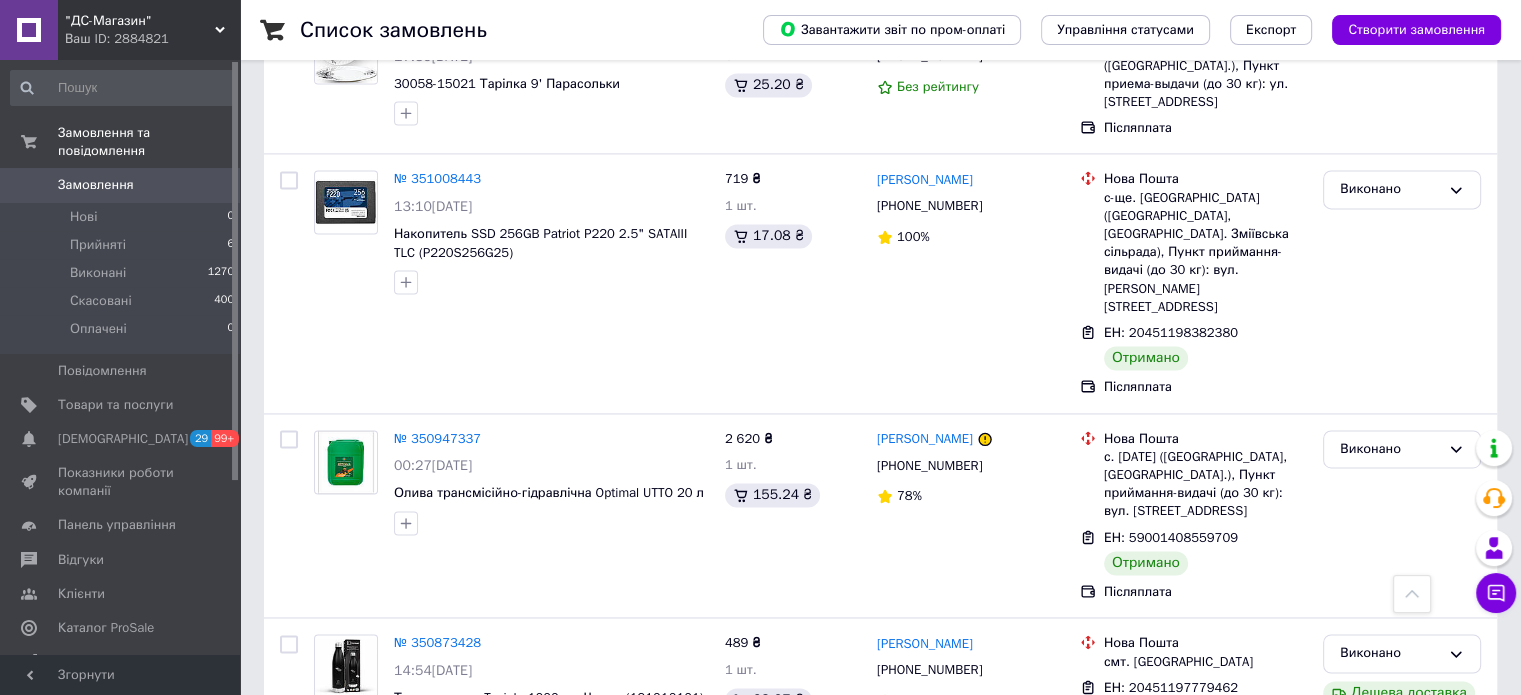 scroll, scrollTop: 3192, scrollLeft: 0, axis: vertical 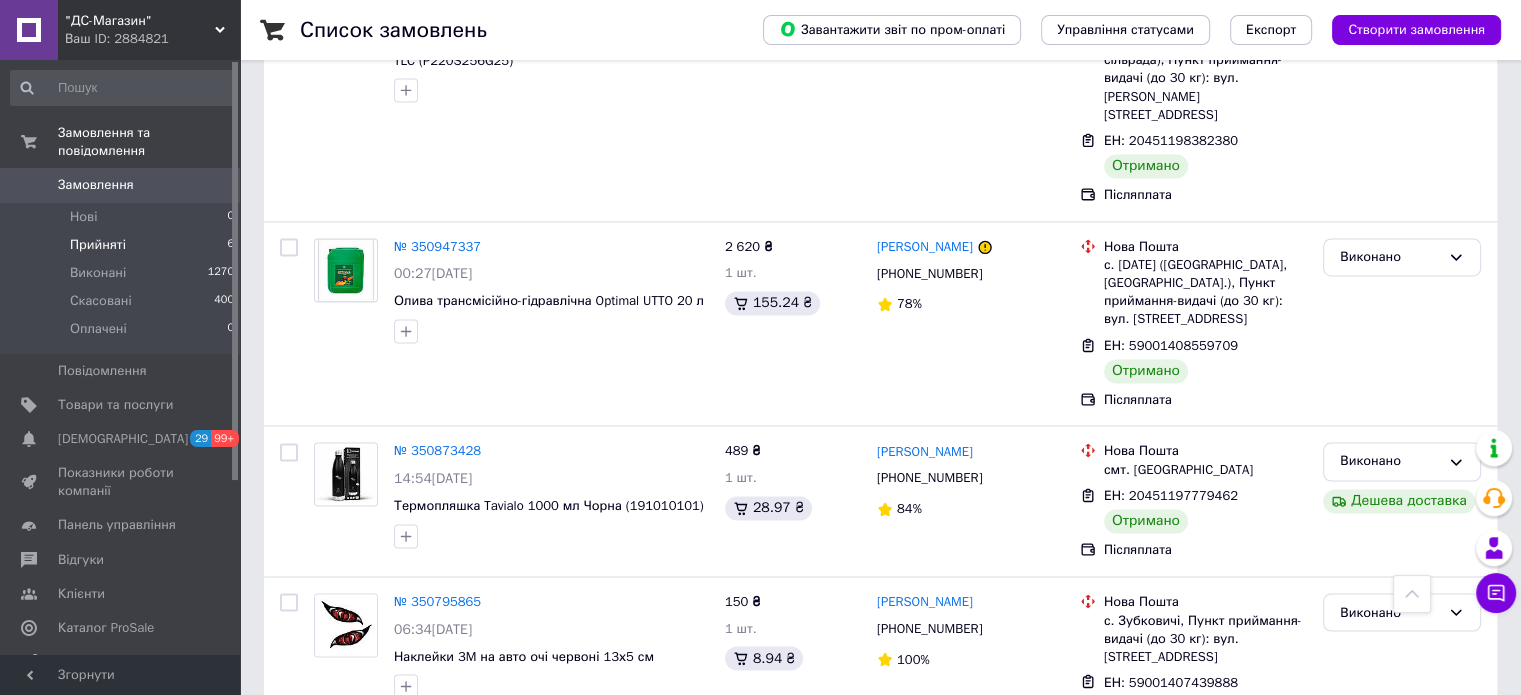 click on "Прийняті 6" at bounding box center [123, 245] 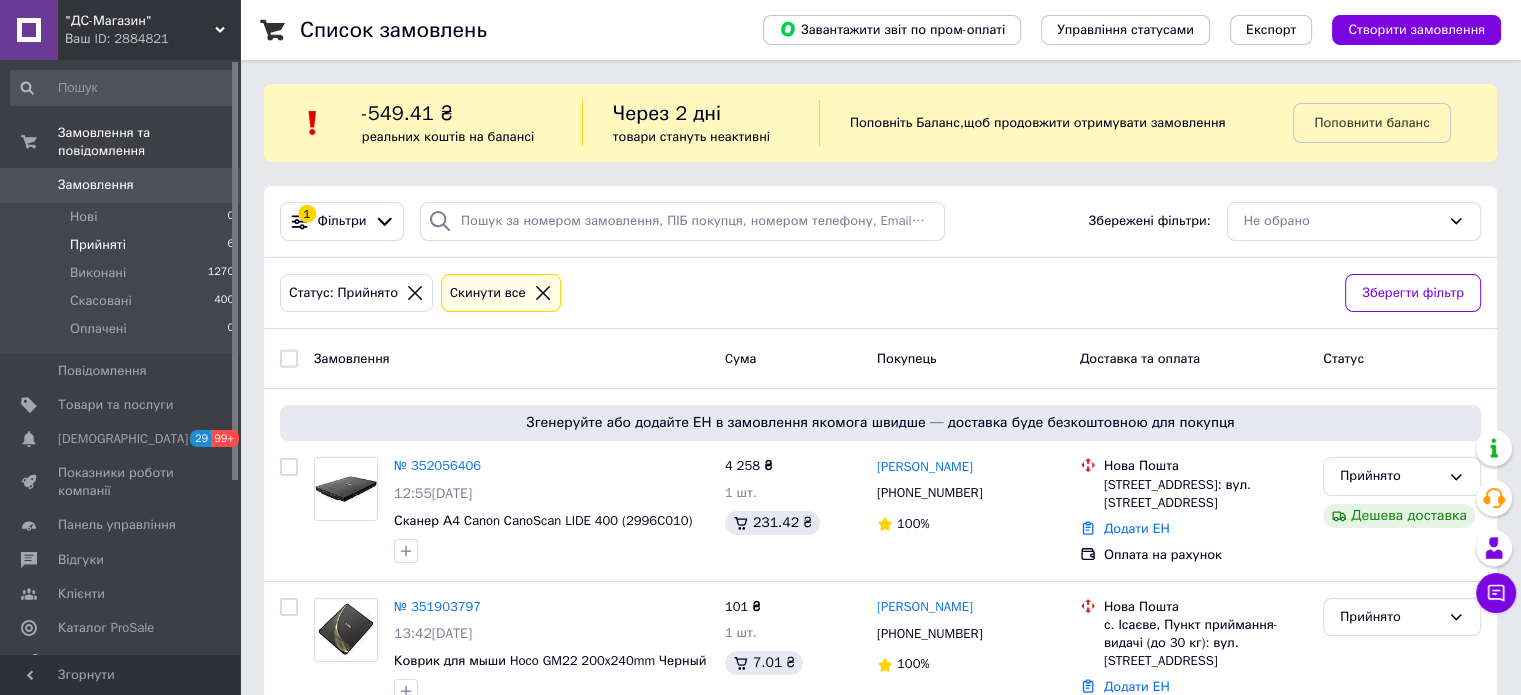 scroll, scrollTop: 808, scrollLeft: 0, axis: vertical 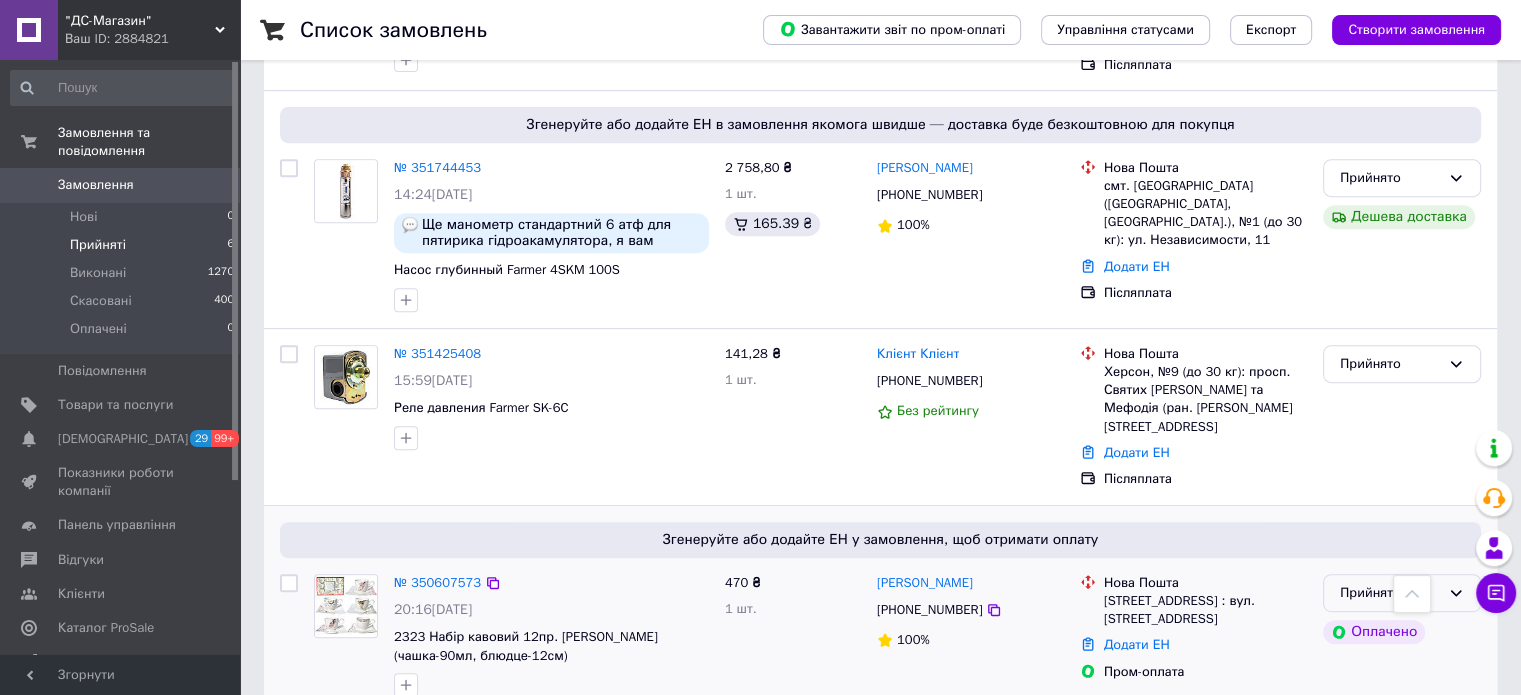 click on "Прийнято" at bounding box center [1390, 593] 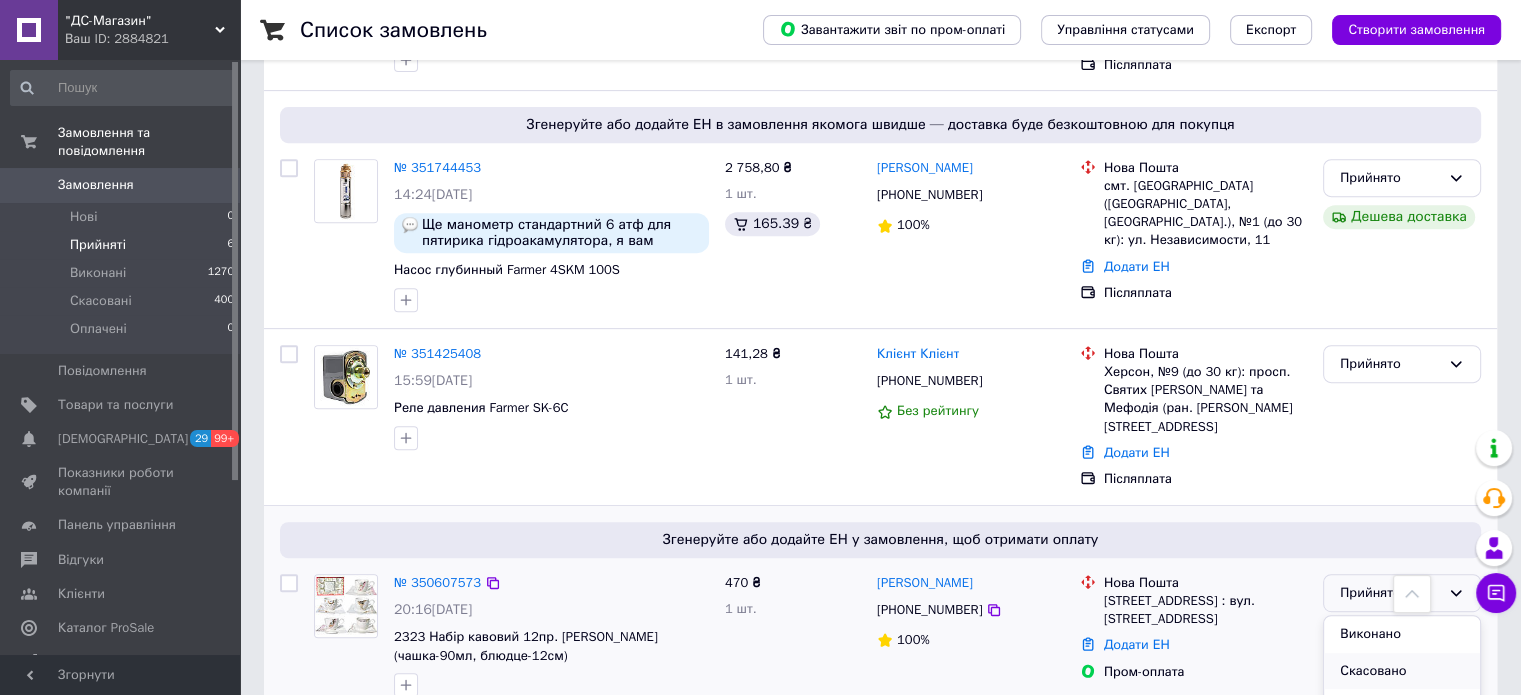 click on "Скасовано" at bounding box center [1402, 671] 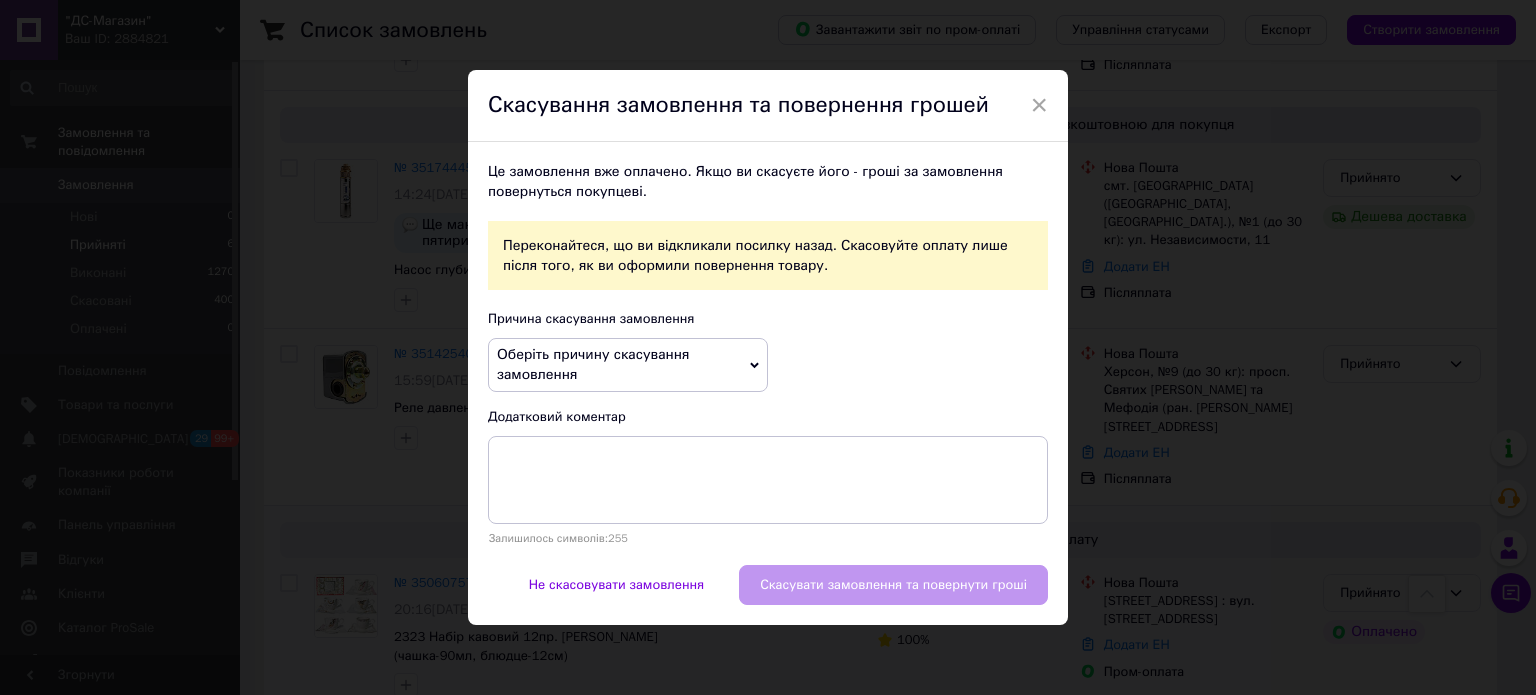 click on "Оберіть причину скасування замовлення" at bounding box center (628, 364) 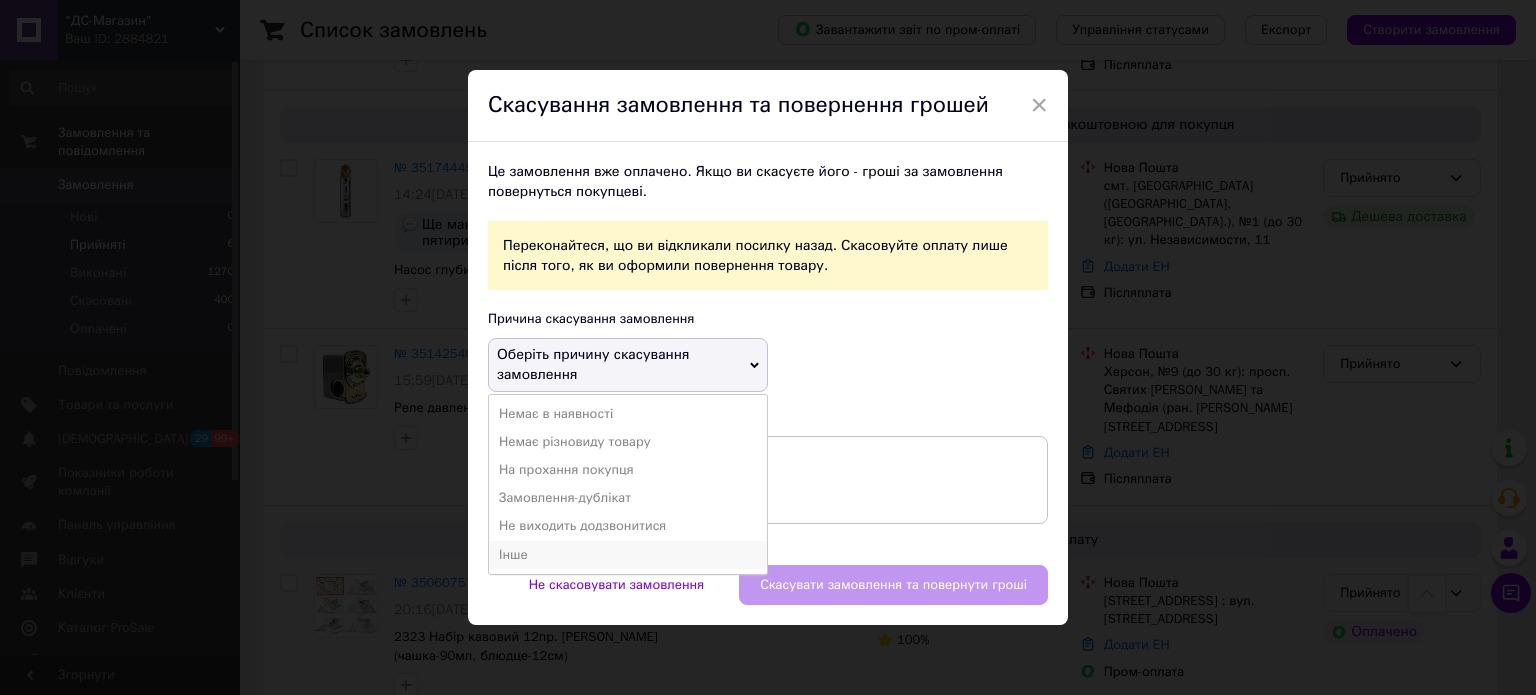 click on "Інше" at bounding box center (628, 555) 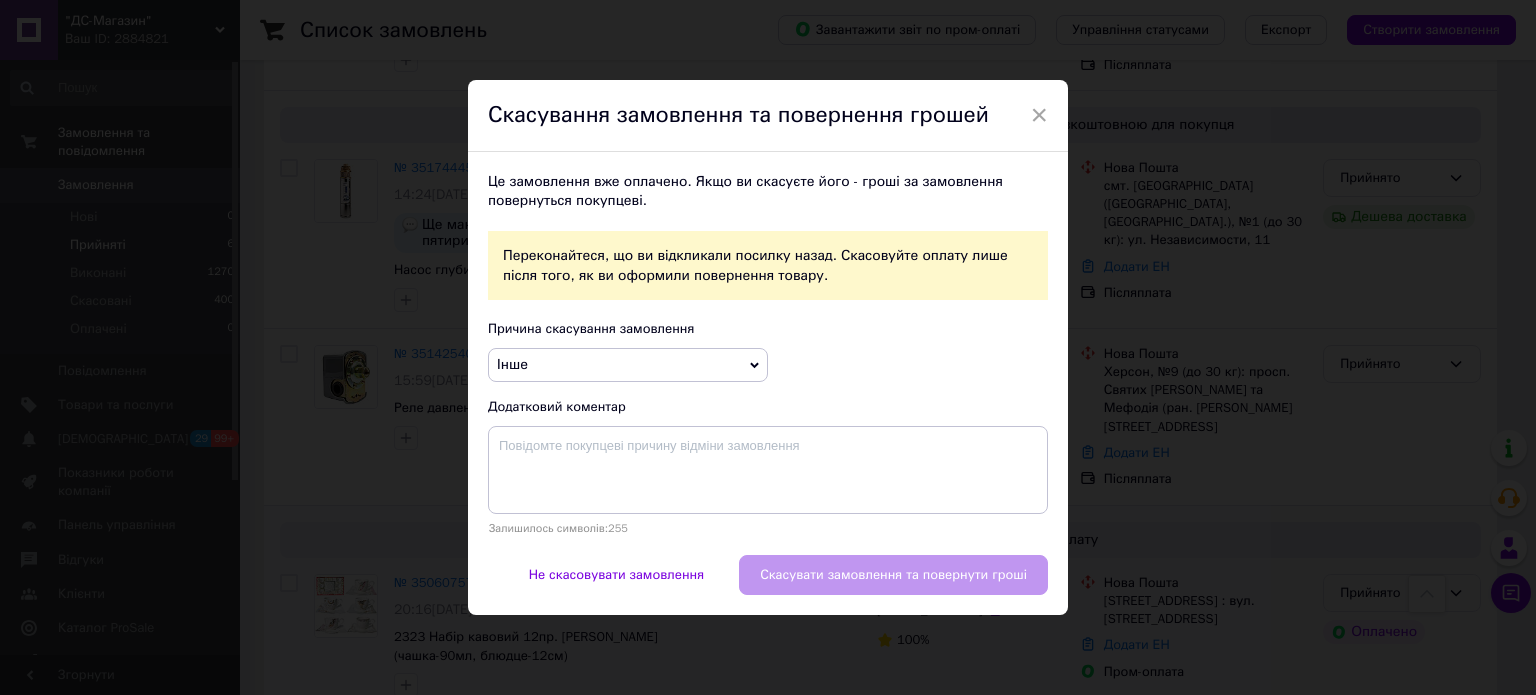 click on "Інше" at bounding box center [628, 365] 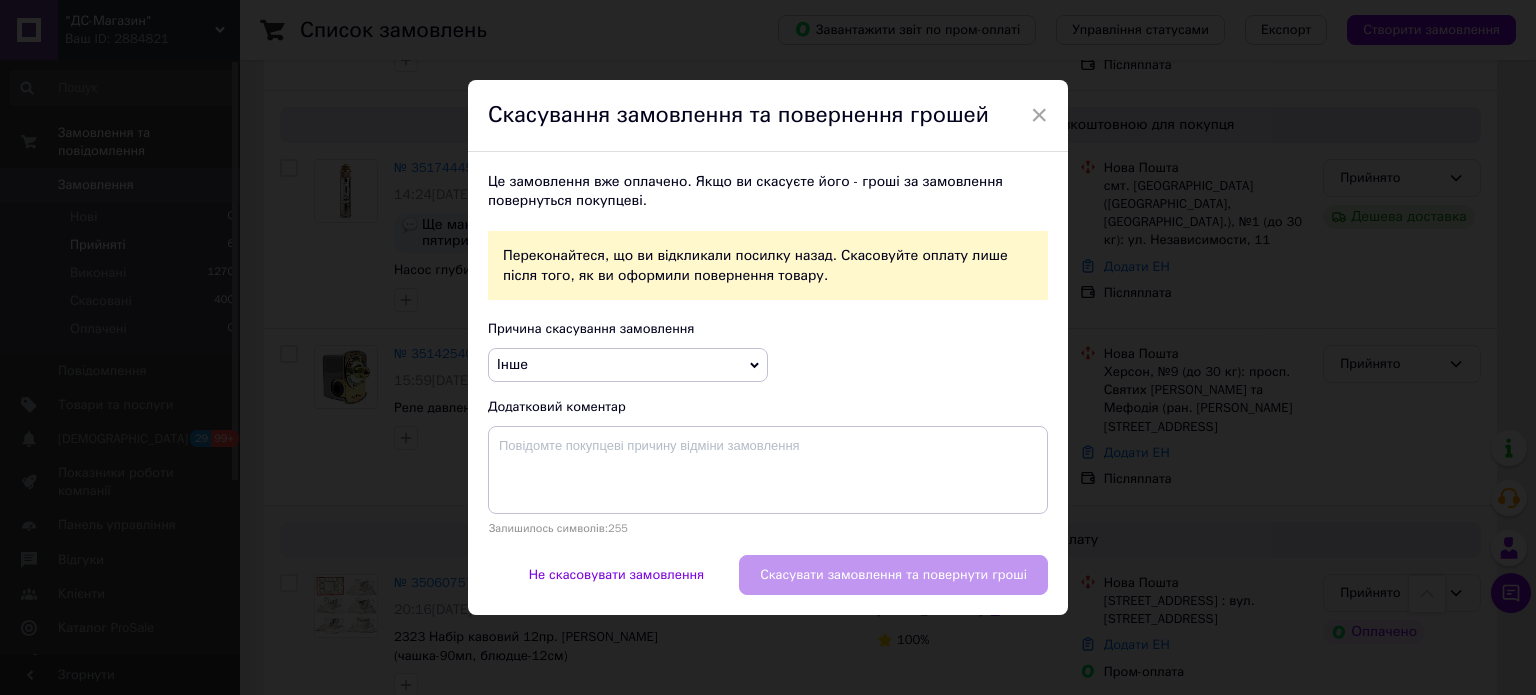 click on "Причина скасування замовлення" at bounding box center (768, 329) 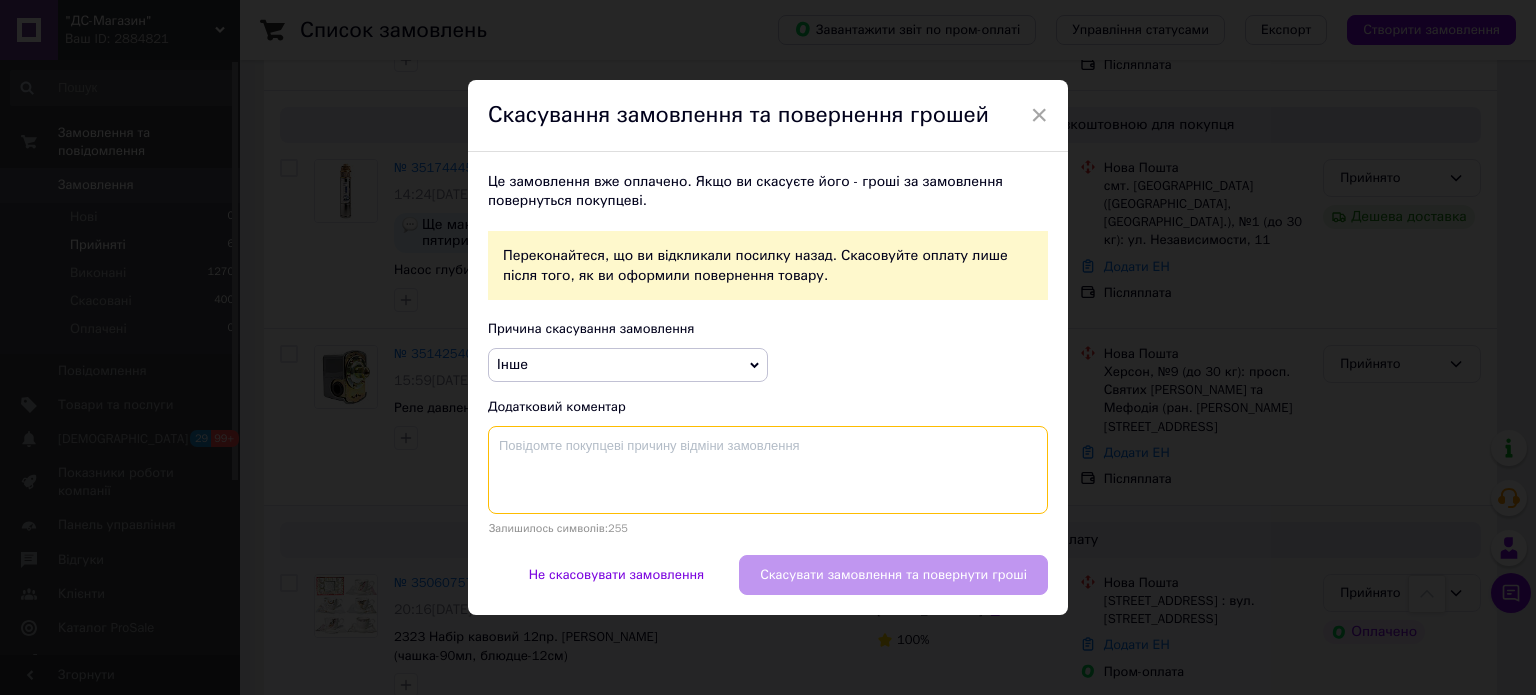 click at bounding box center [768, 470] 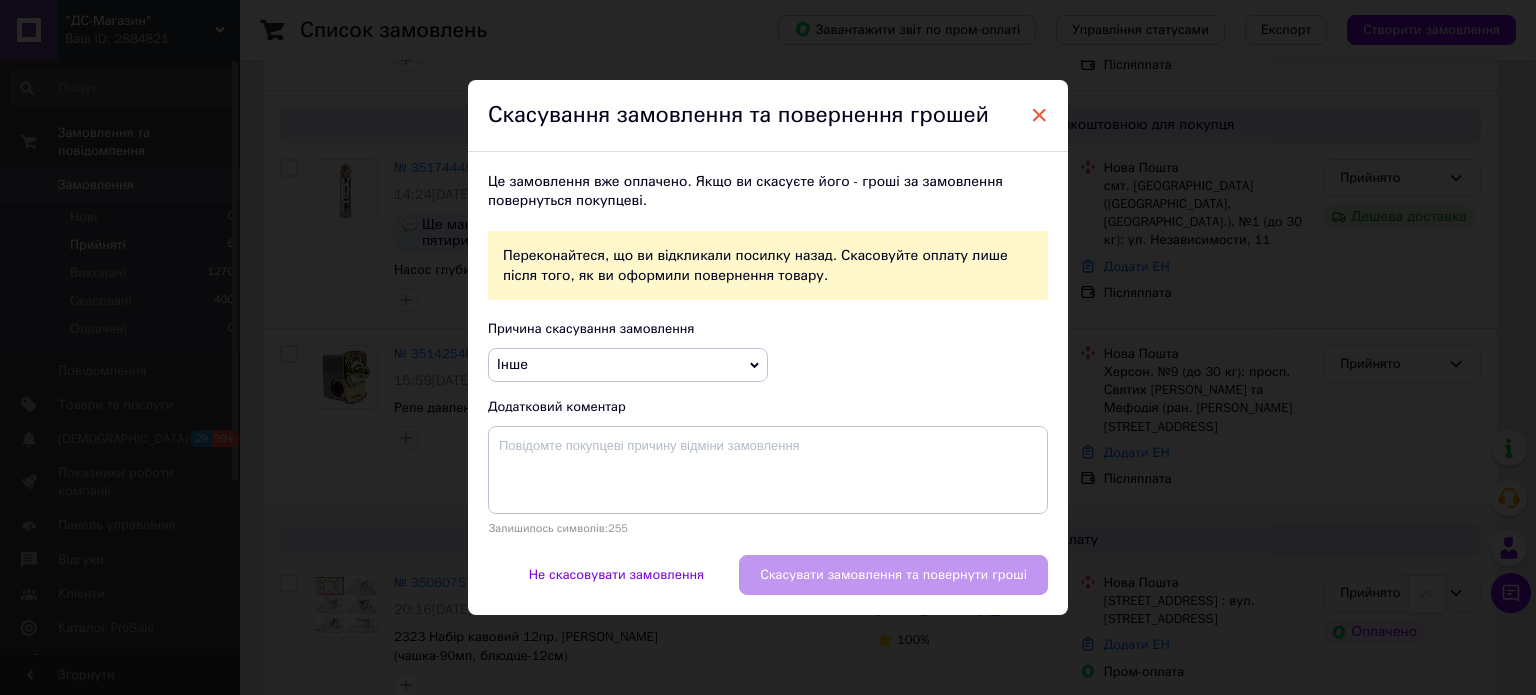 click on "×" at bounding box center (1039, 115) 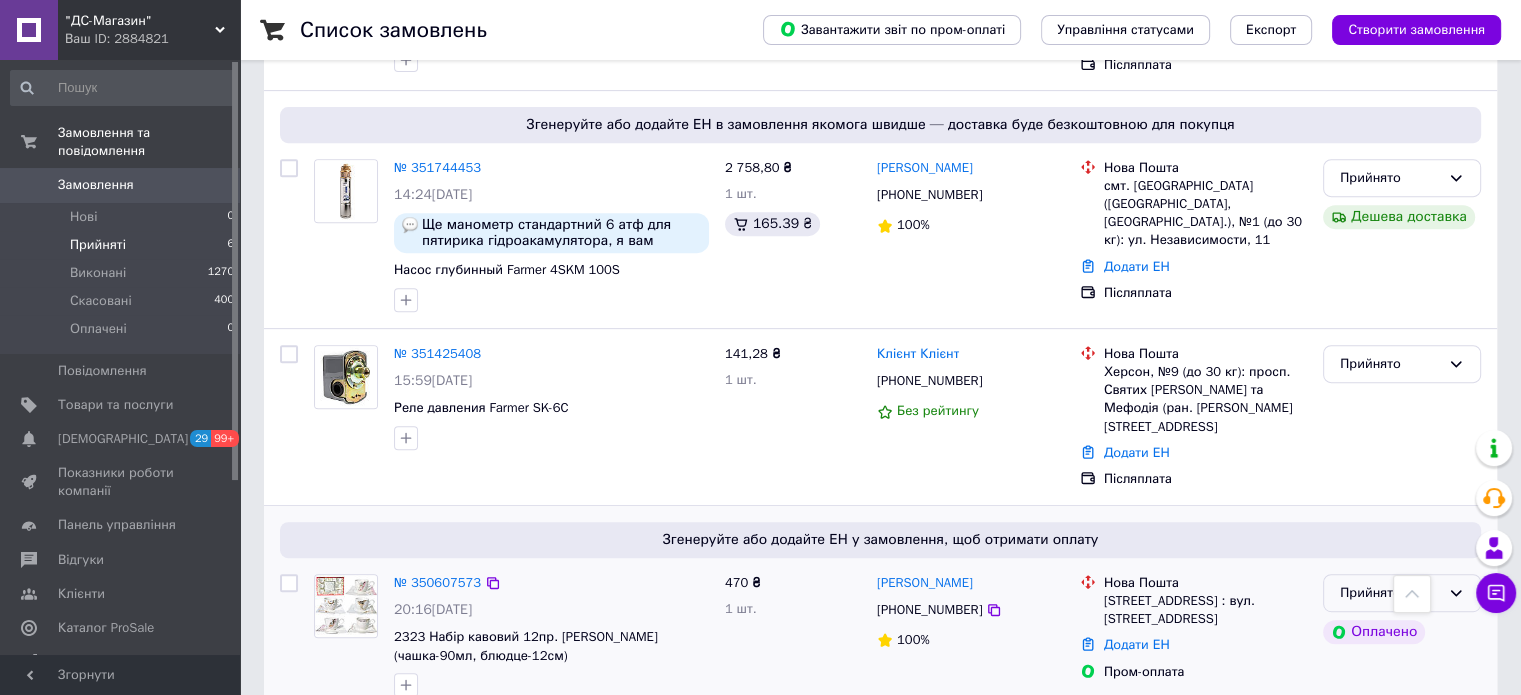 click on "Прийнято" at bounding box center (1390, 593) 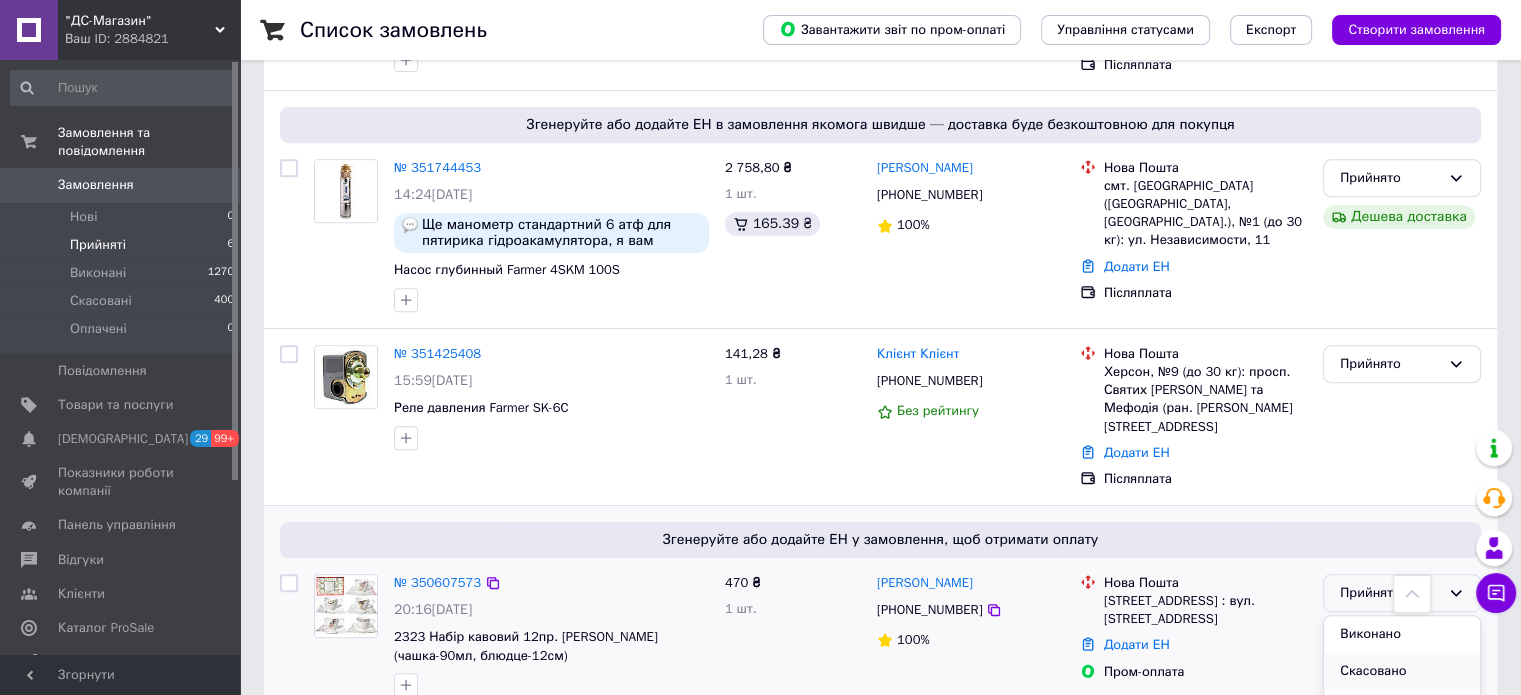 click on "Скасовано" at bounding box center (1402, 671) 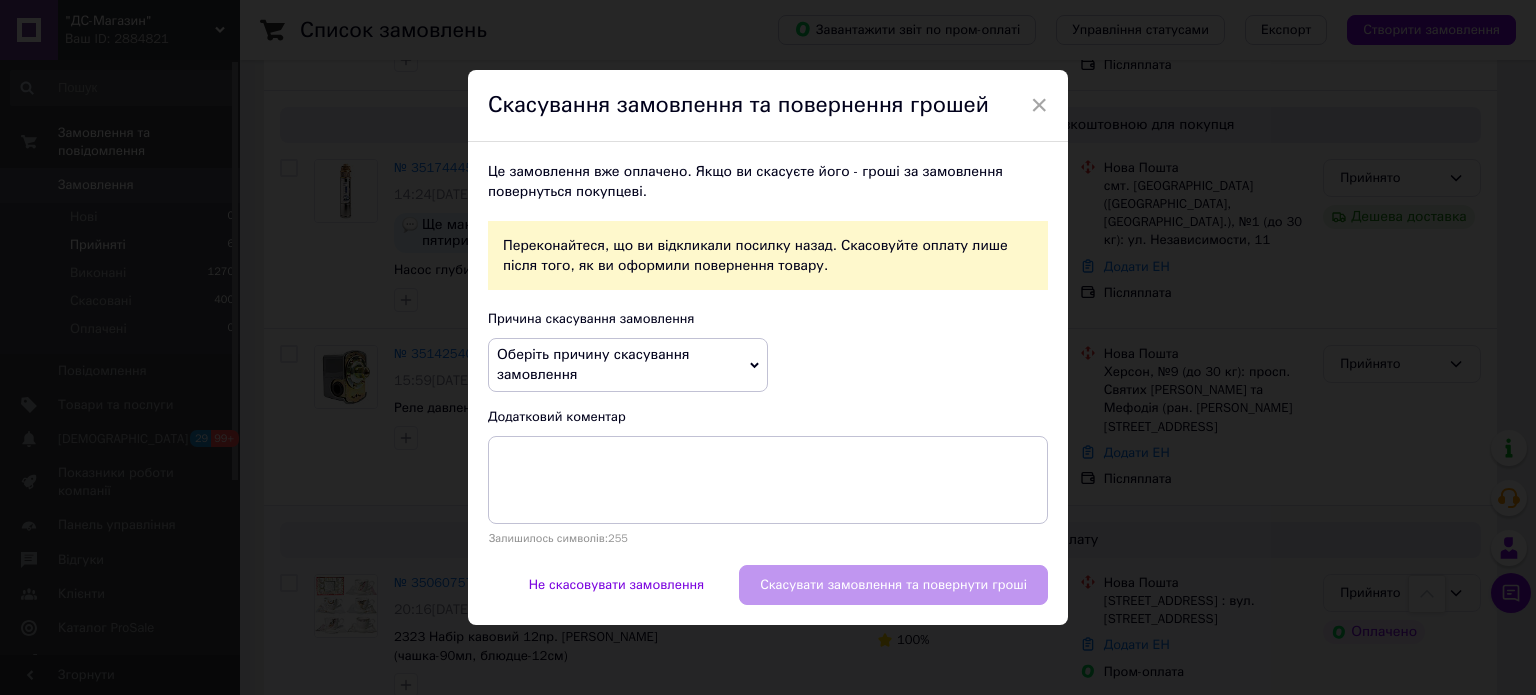 click on "Оберіть причину скасування замовлення" at bounding box center [628, 364] 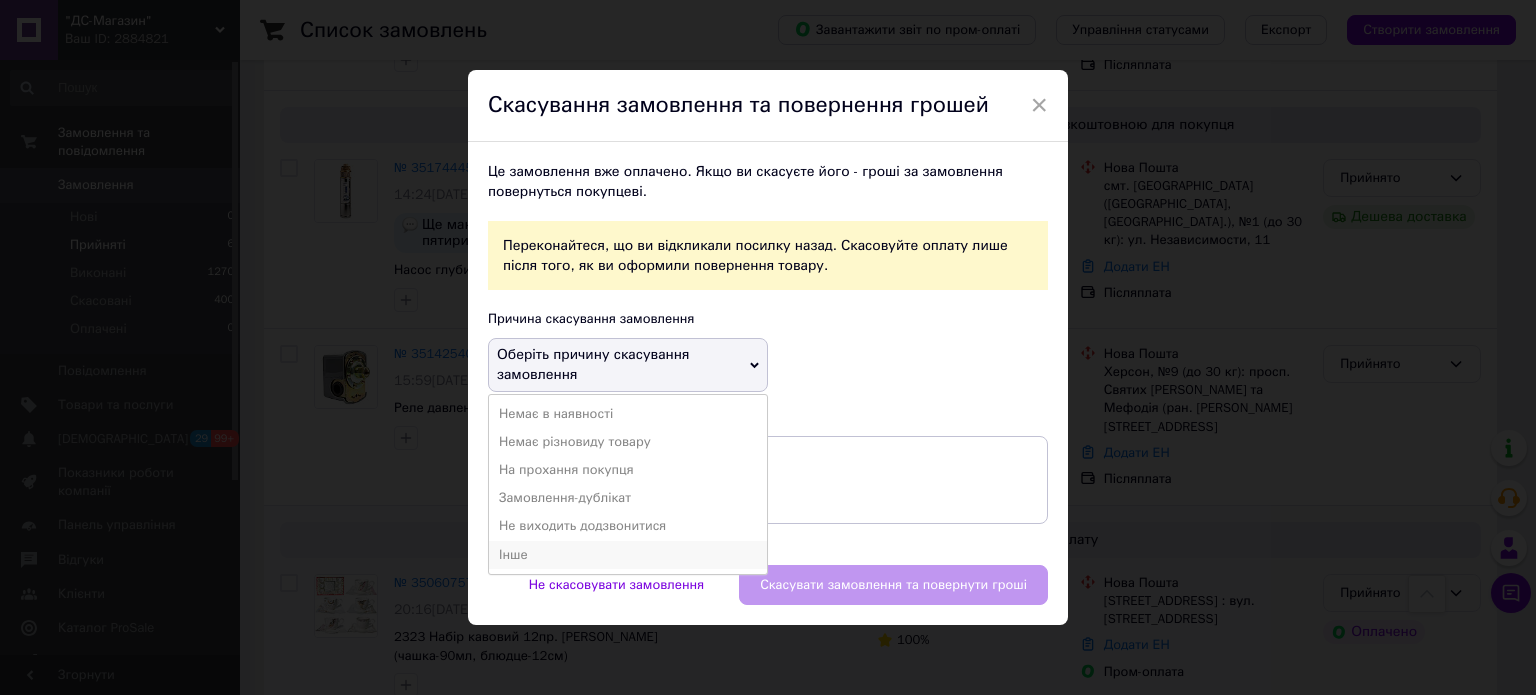 click on "Інше" at bounding box center (628, 555) 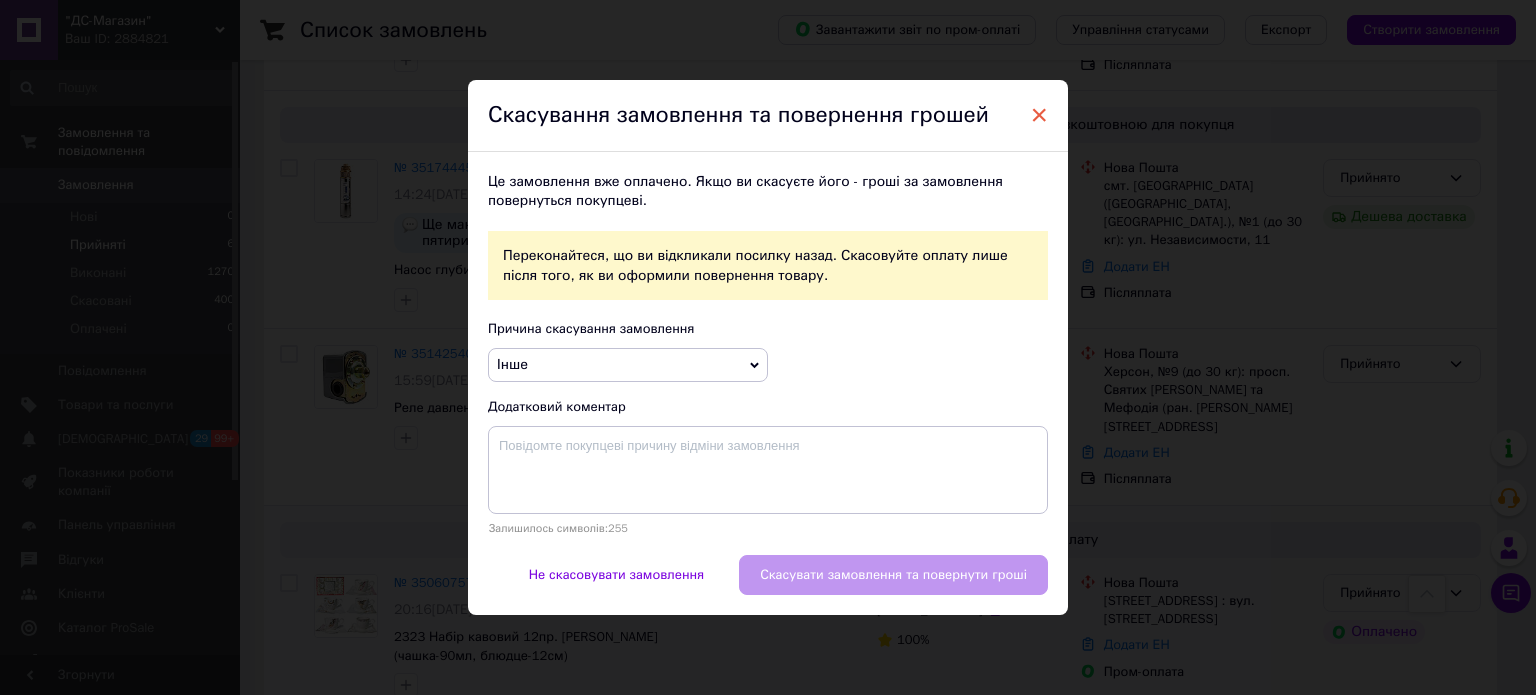 click on "×" at bounding box center (1039, 115) 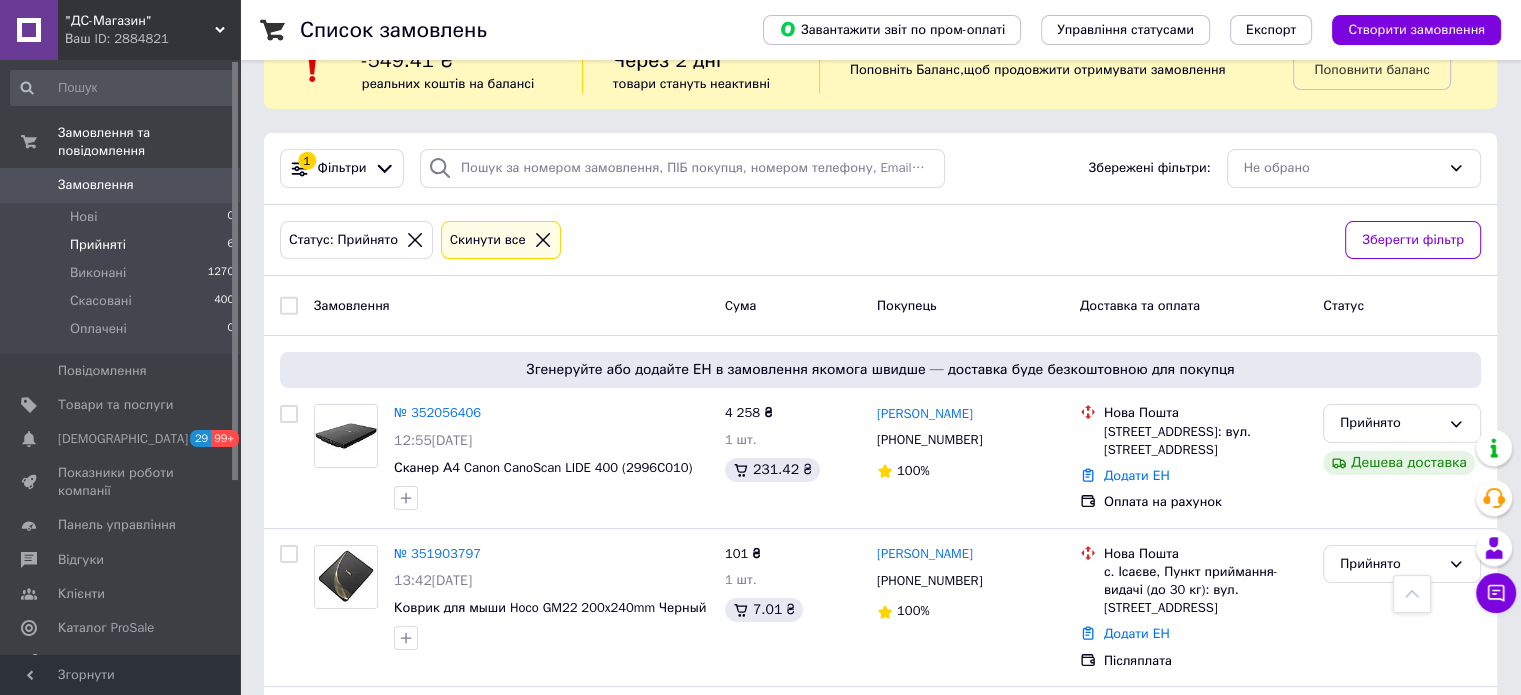 scroll, scrollTop: 0, scrollLeft: 0, axis: both 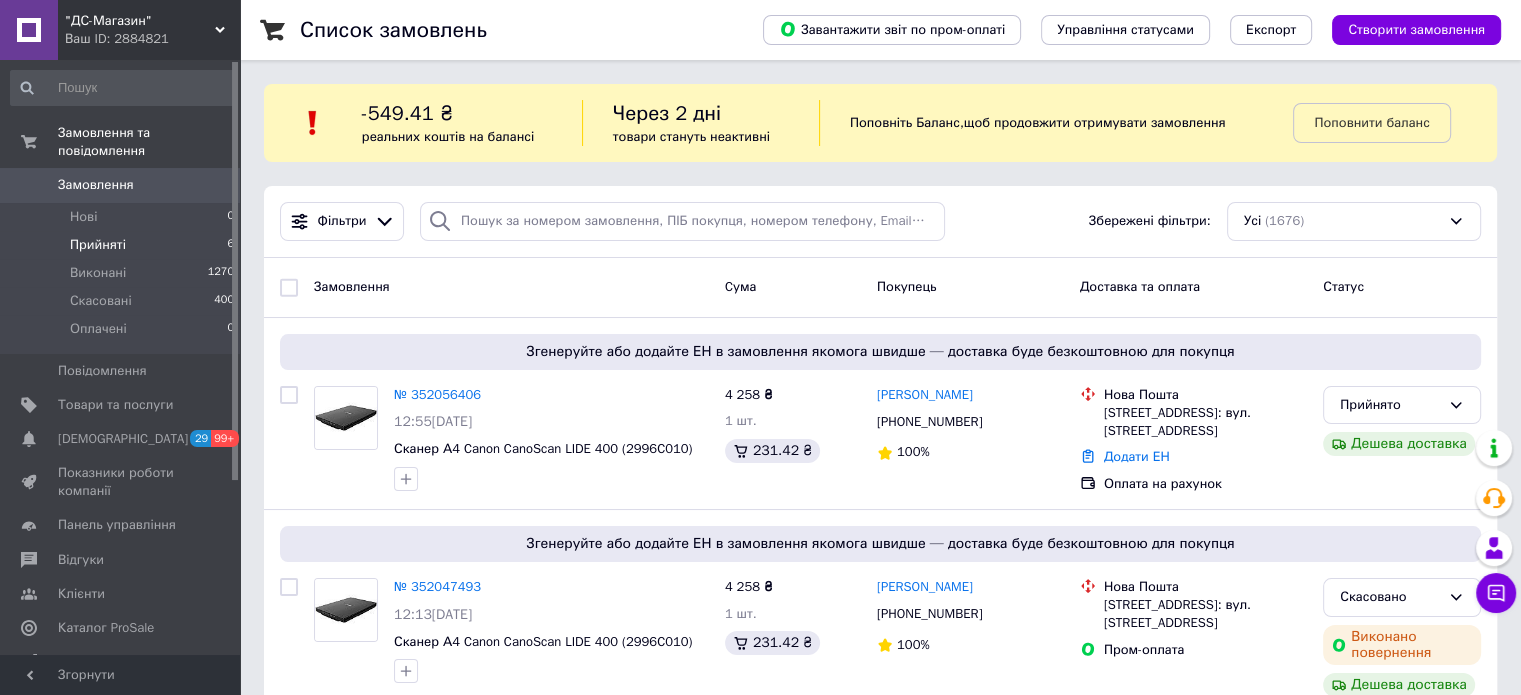 click on "Прийняті" at bounding box center [98, 245] 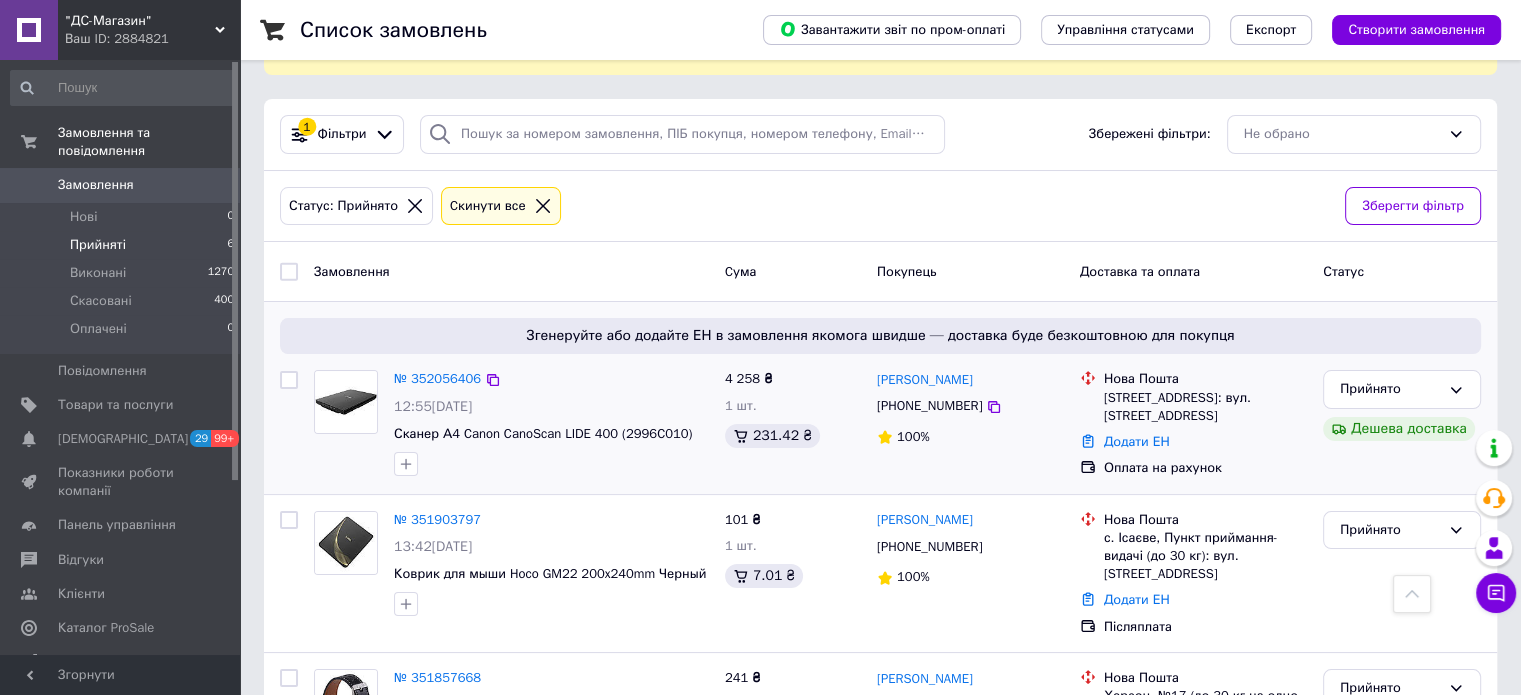 scroll, scrollTop: 0, scrollLeft: 0, axis: both 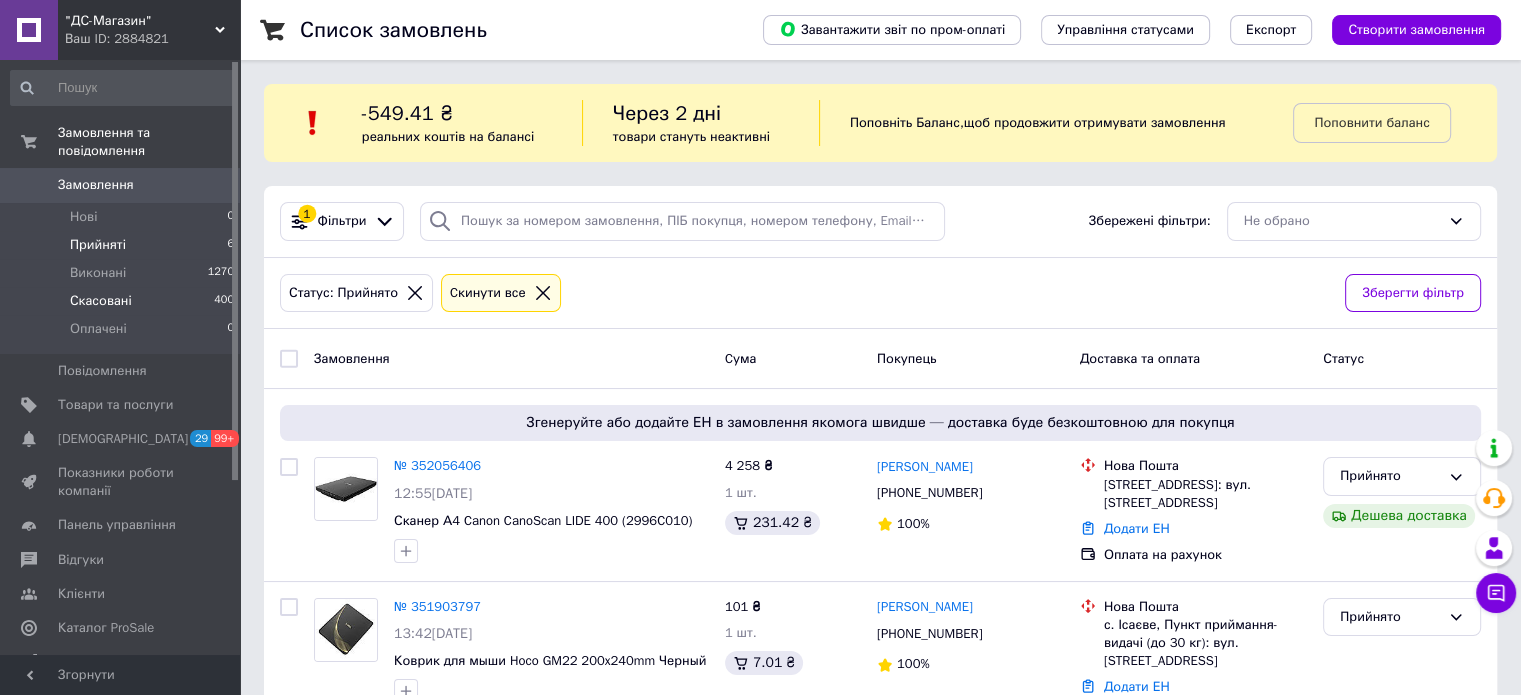 click on "Скасовані" at bounding box center [101, 301] 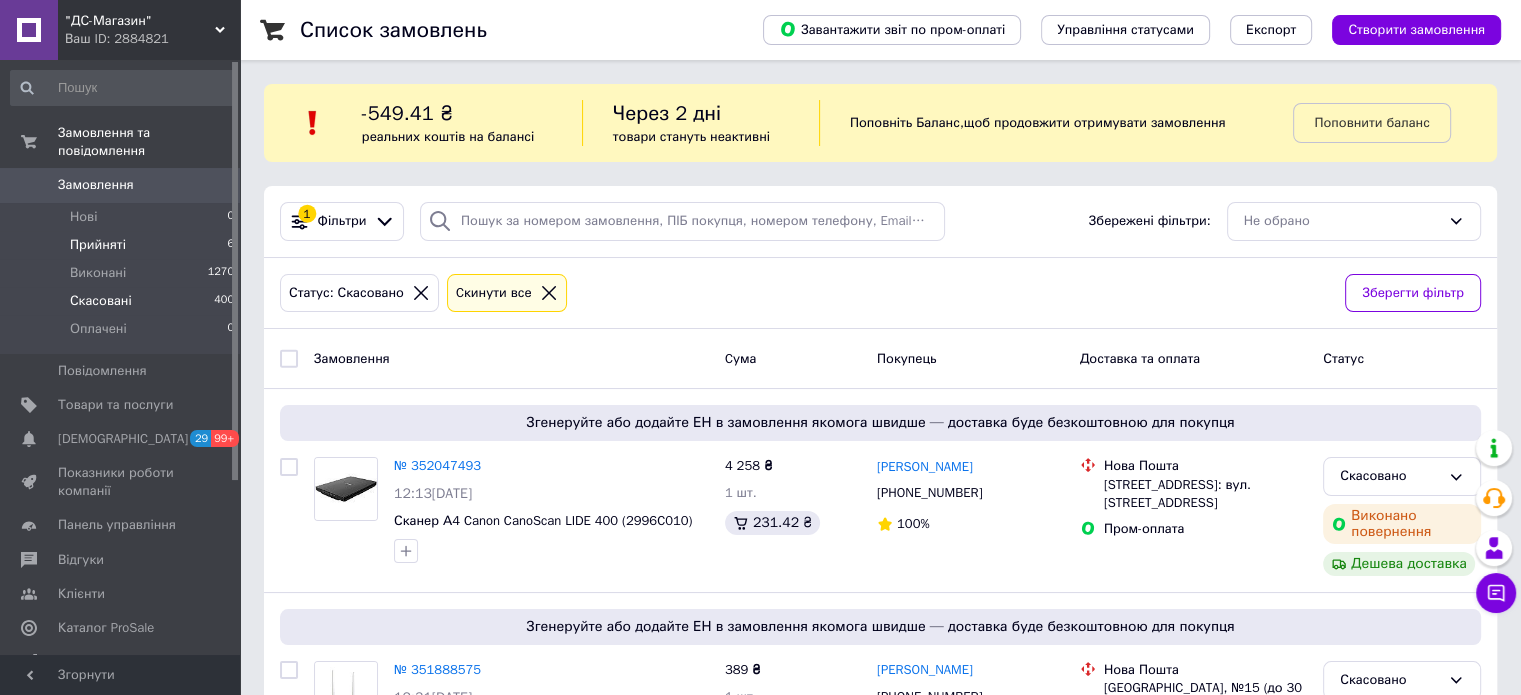 click on "Прийняті" at bounding box center [98, 245] 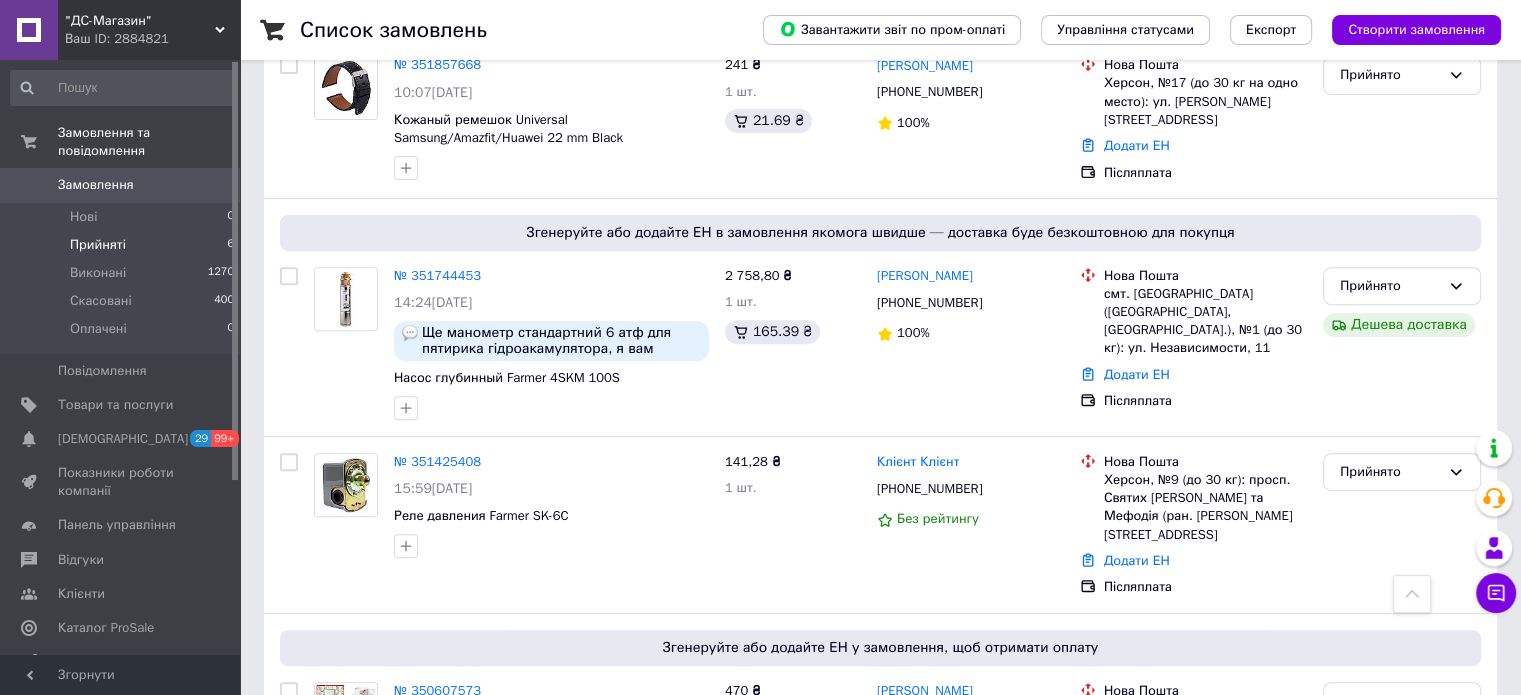 scroll, scrollTop: 800, scrollLeft: 0, axis: vertical 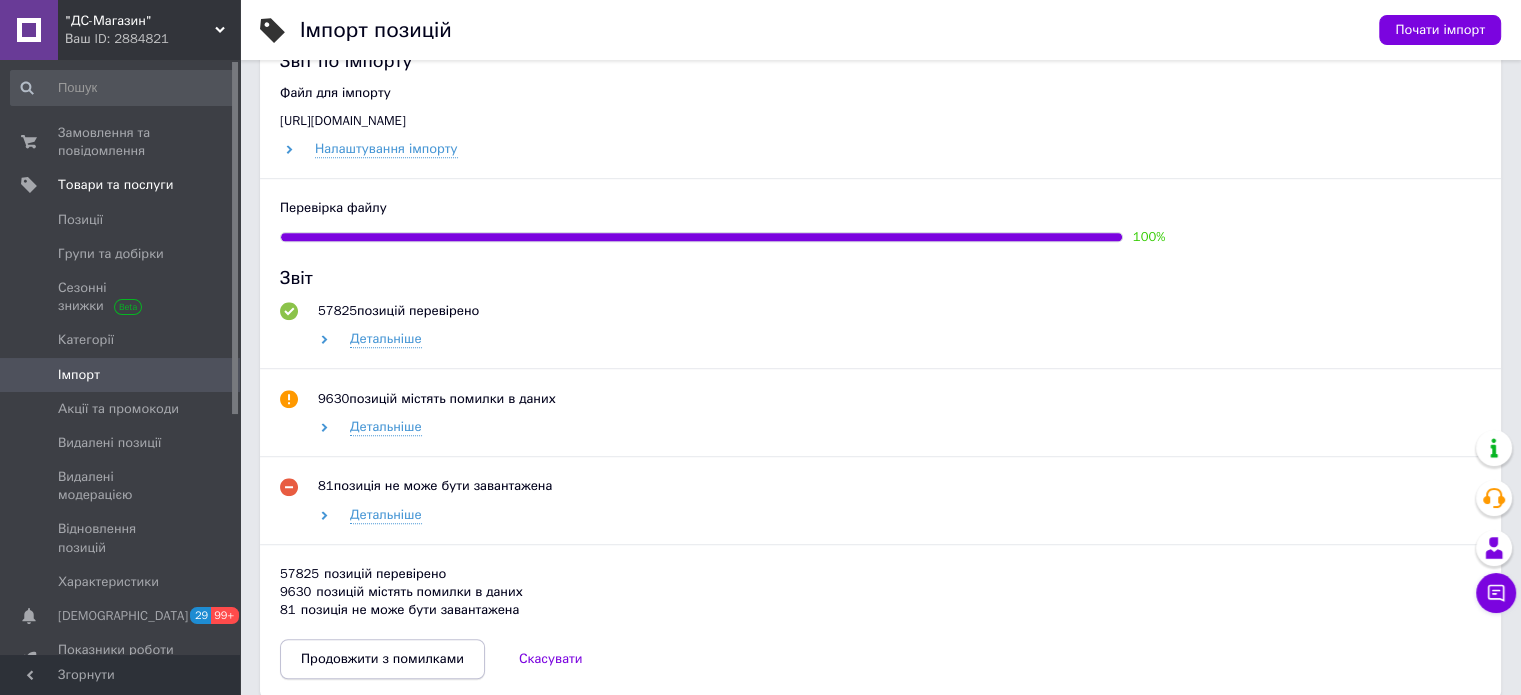 click on "Продовжити з помилками" at bounding box center (382, 659) 